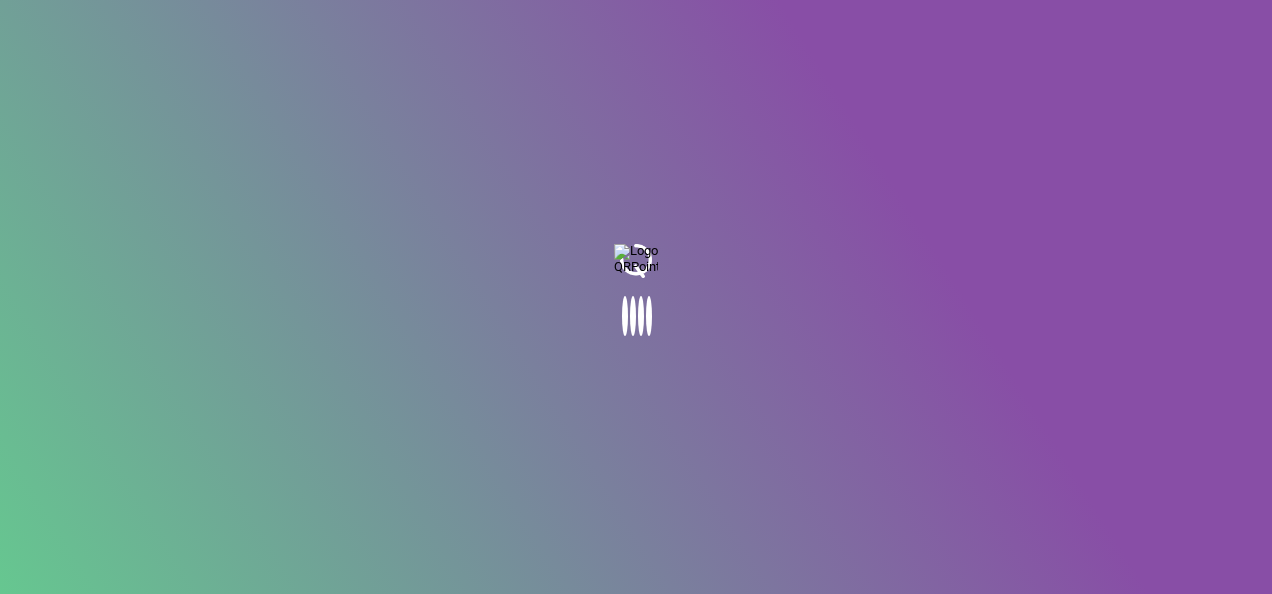 scroll, scrollTop: 0, scrollLeft: 0, axis: both 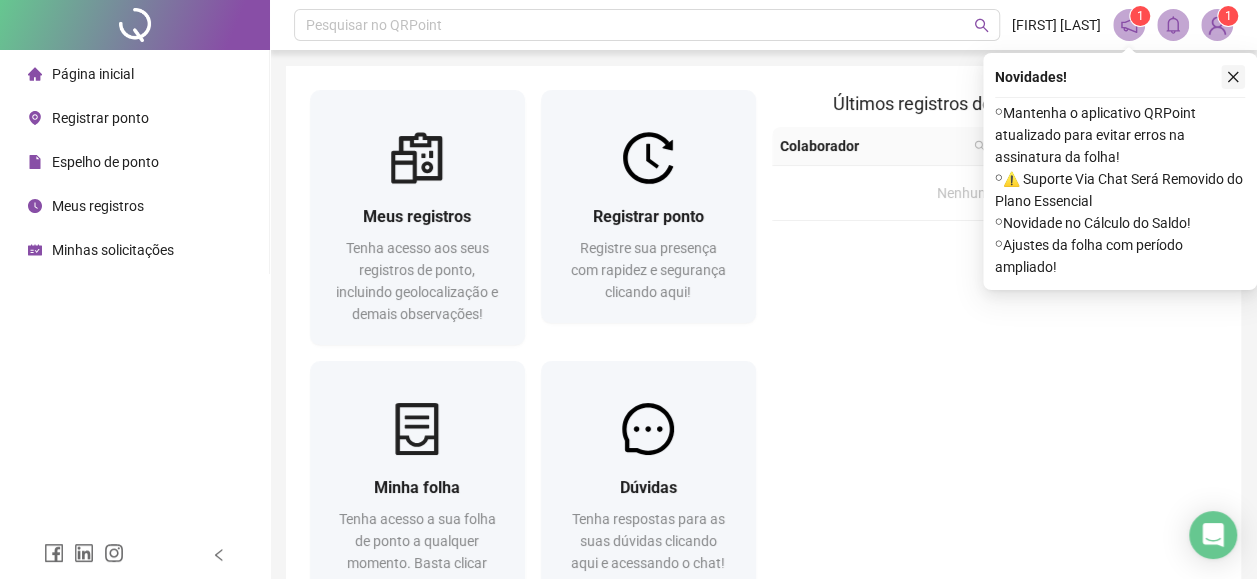 click 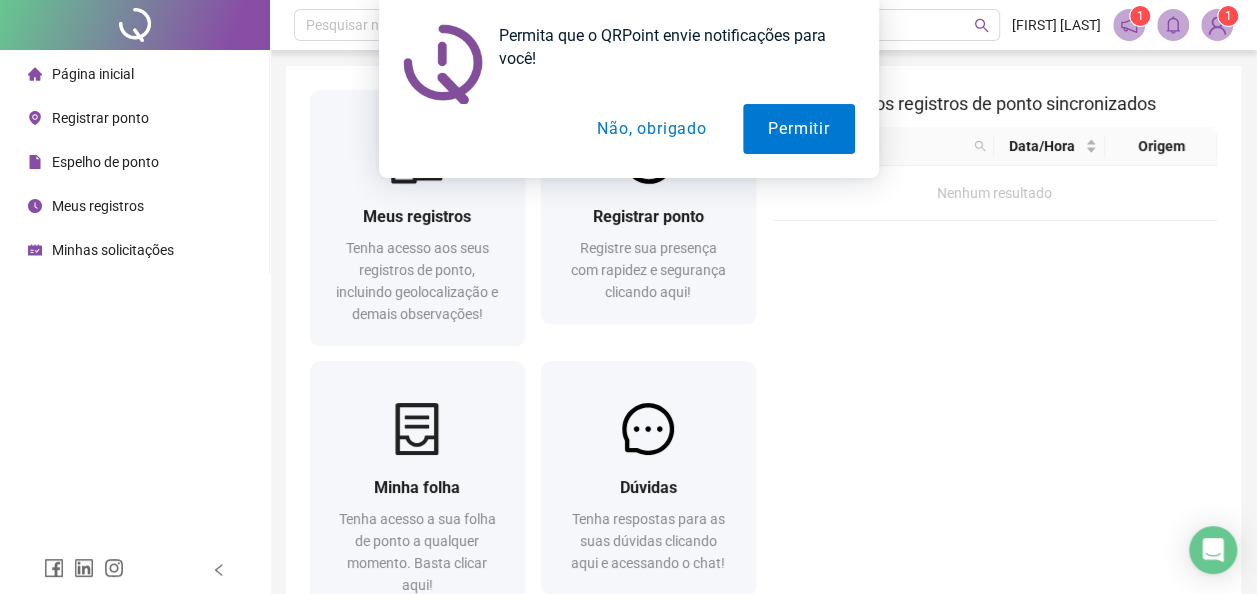 click on "Não, obrigado" at bounding box center [651, 129] 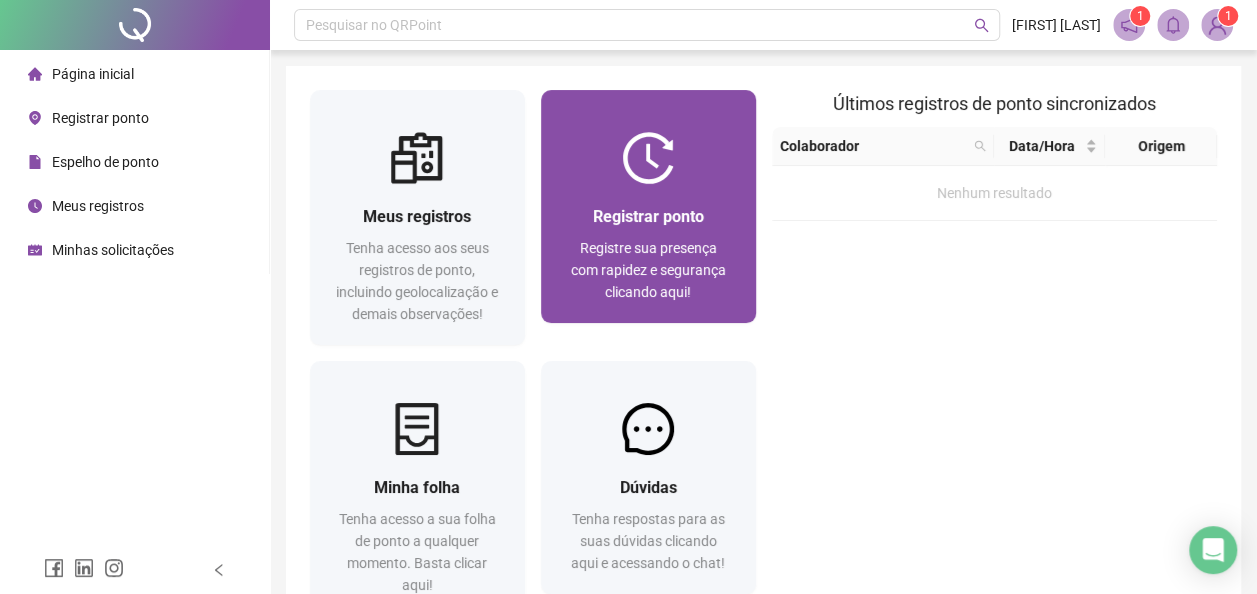 click on "Registrar ponto" at bounding box center [648, 216] 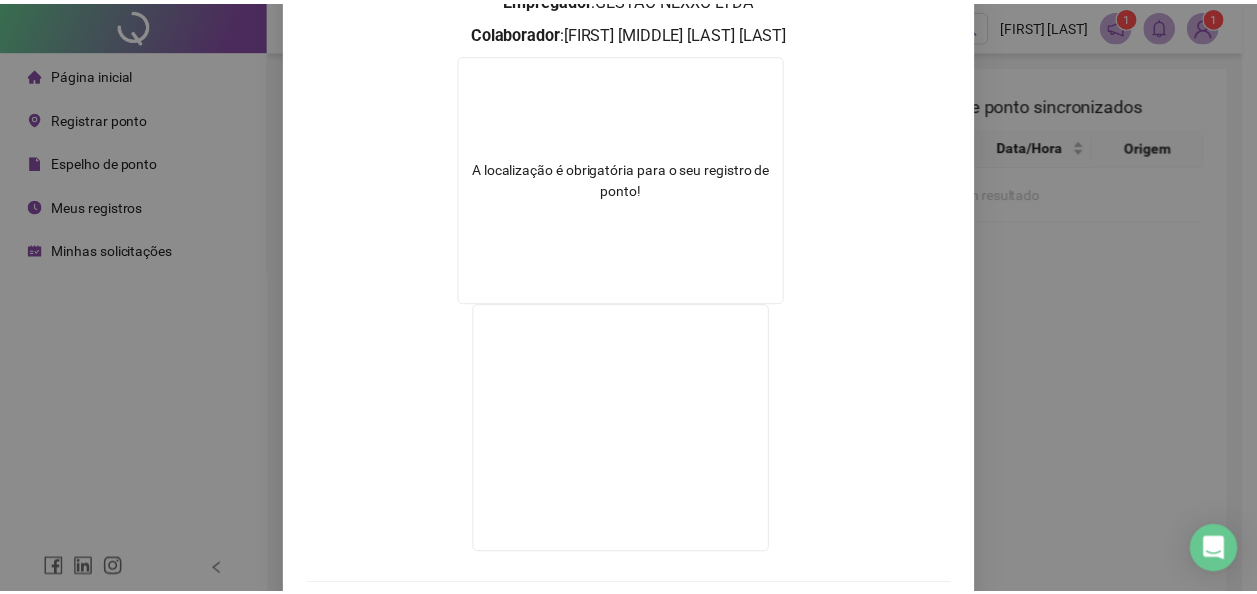 scroll, scrollTop: 271, scrollLeft: 0, axis: vertical 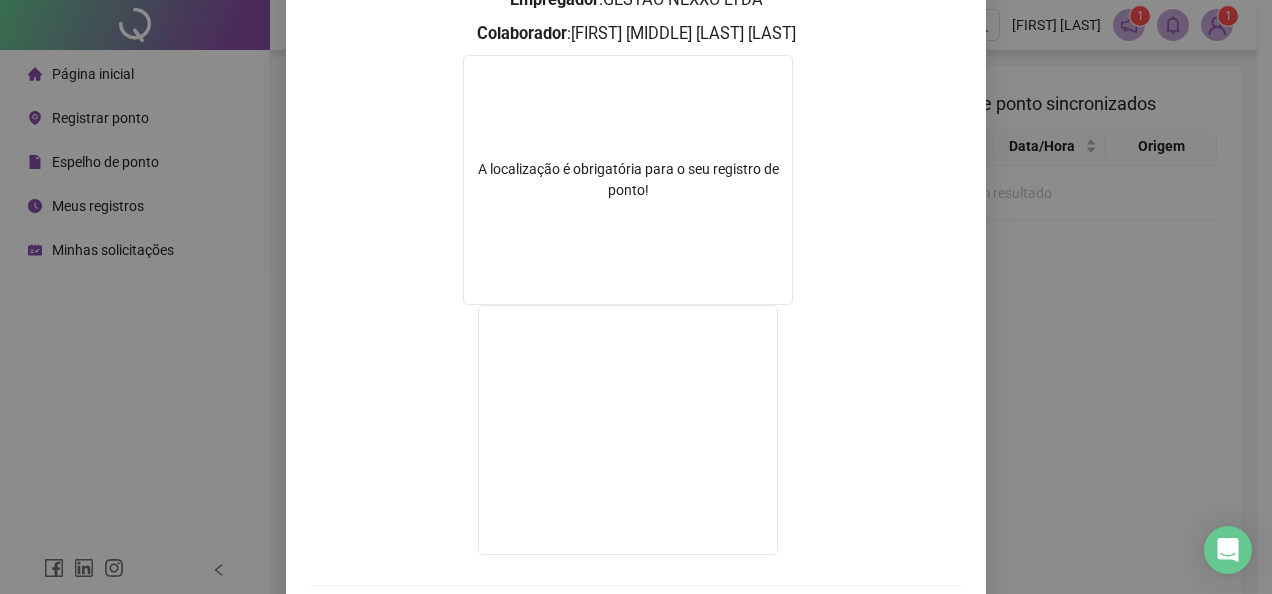 click on "Registro de ponto web 08:04:27 Empregador :  GESTAO NEXXO LTDA Colaborador :  [FIRST] [MIDDLE] [LAST] [LAST] A localização é obrigatória para o seu registro de ponto! REGISTRAR PONTO SOLICITAR AJUSTE" at bounding box center (636, 297) 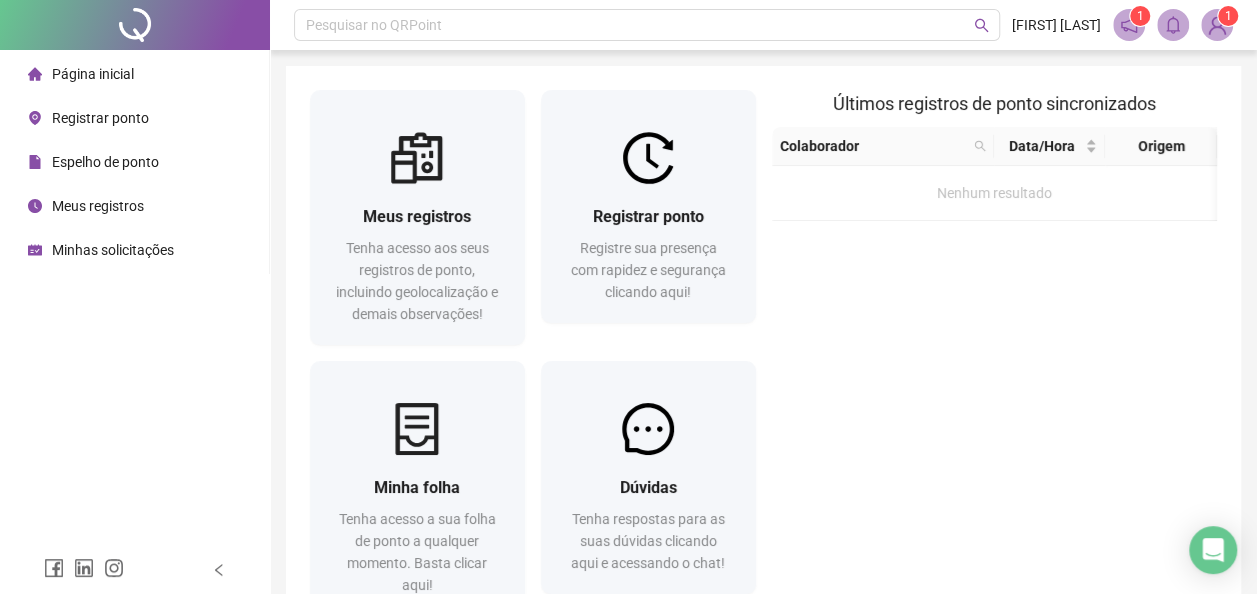 click on "Nenhum resultado" at bounding box center (994, 193) 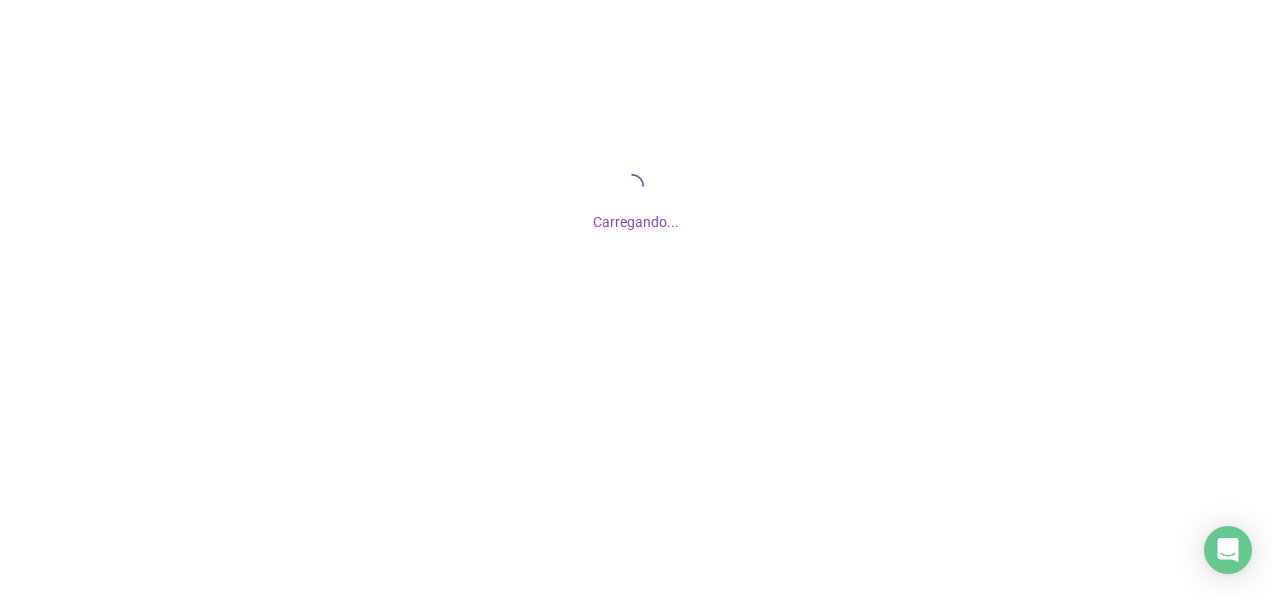 scroll, scrollTop: 0, scrollLeft: 0, axis: both 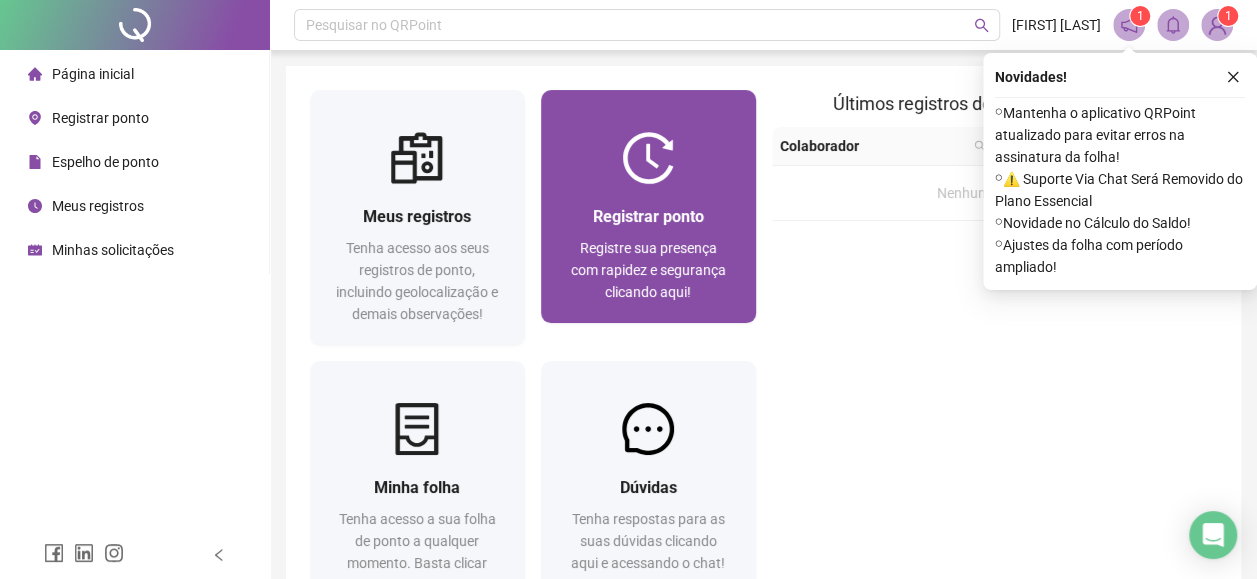 click on "Registrar ponto Registre sua presença com rapidez e segurança clicando aqui!" at bounding box center (648, 253) 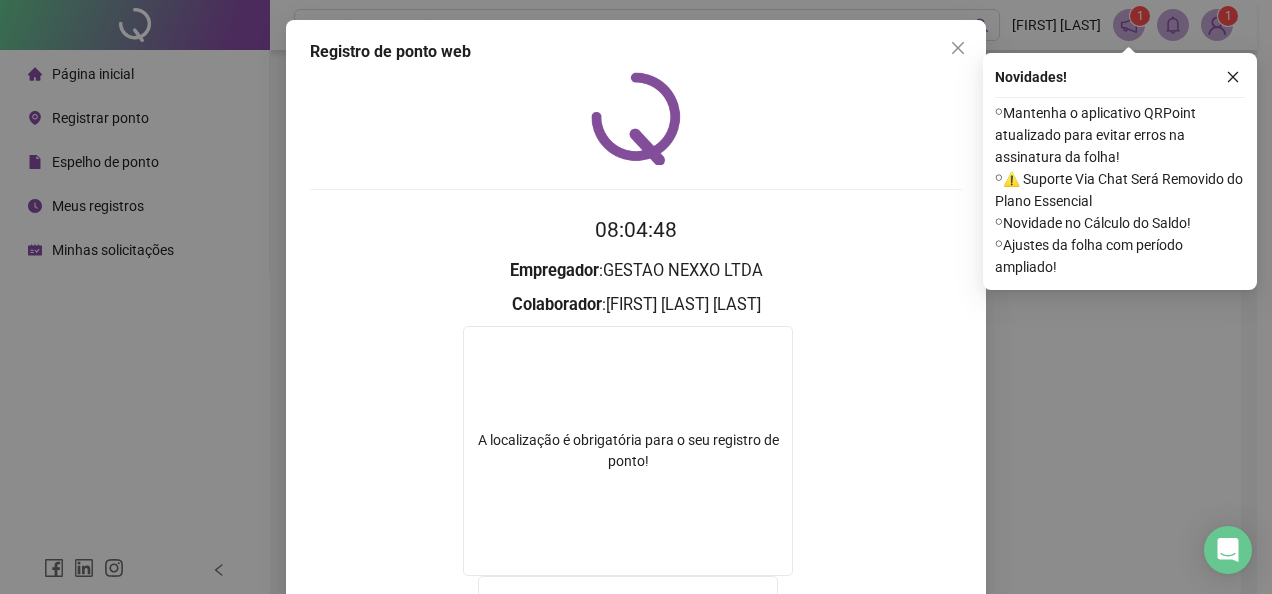 click on "A localização é obrigatória para o seu registro de ponto!" at bounding box center (628, 451) 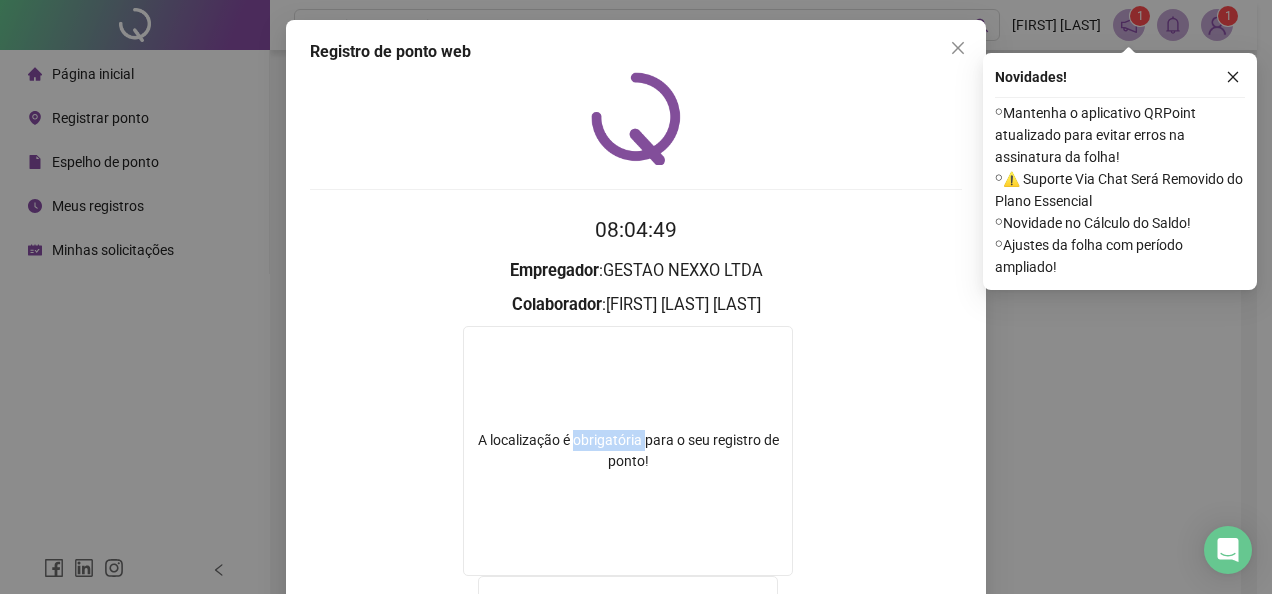 click on "A localização é obrigatória para o seu registro de ponto!" at bounding box center (628, 451) 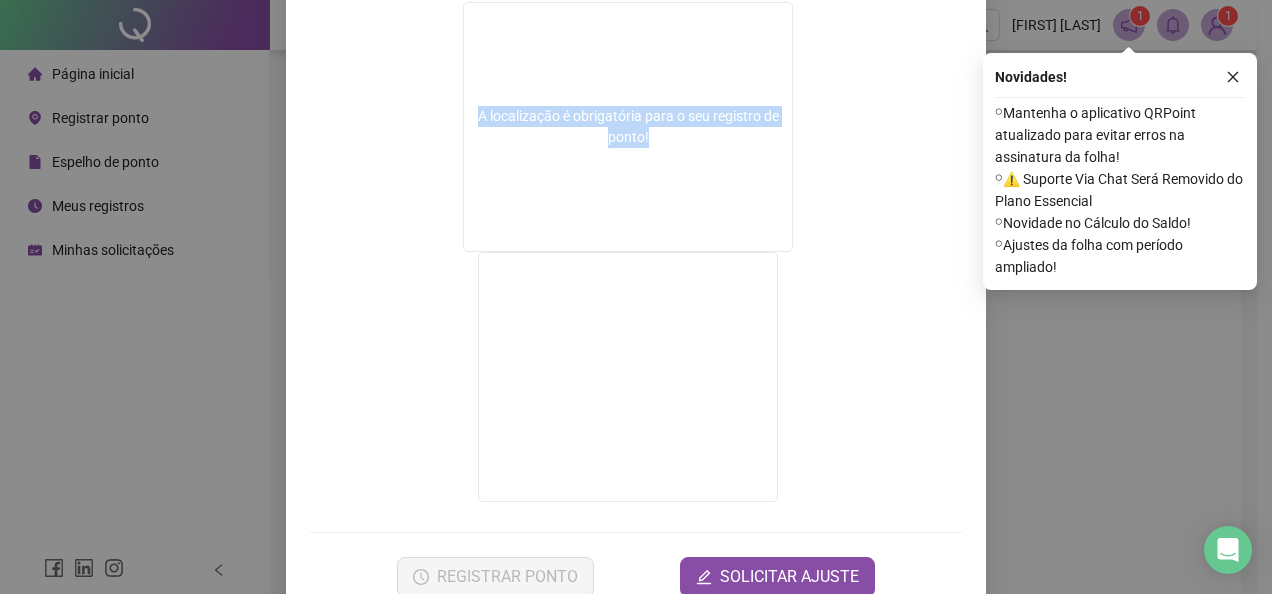 scroll, scrollTop: 324, scrollLeft: 0, axis: vertical 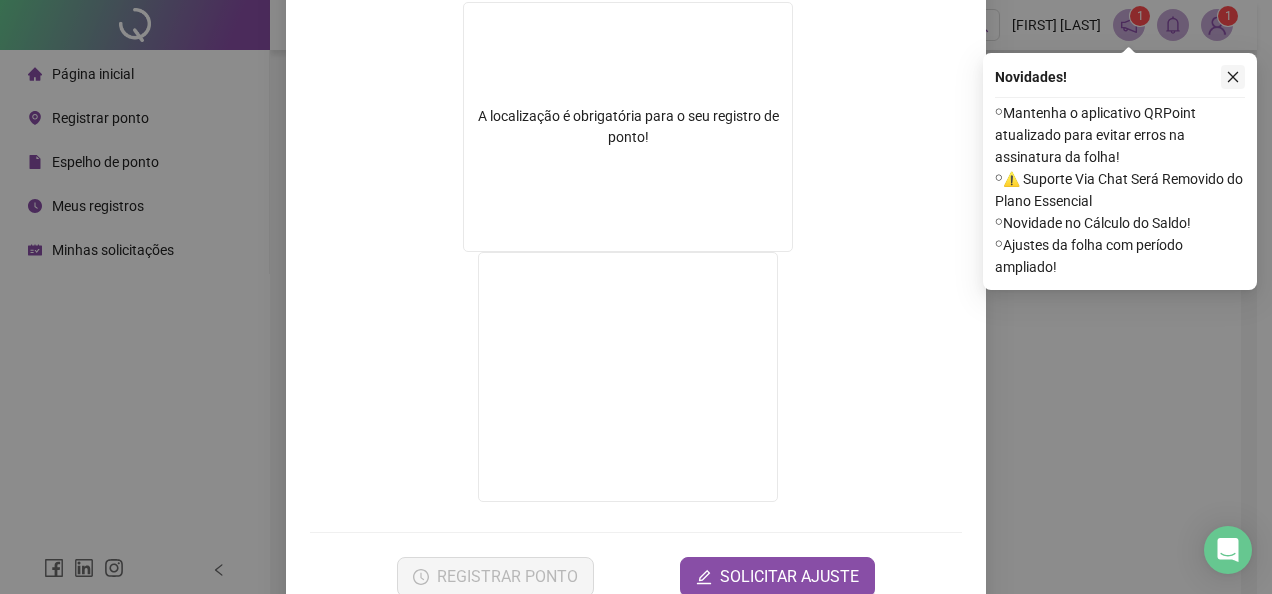 click 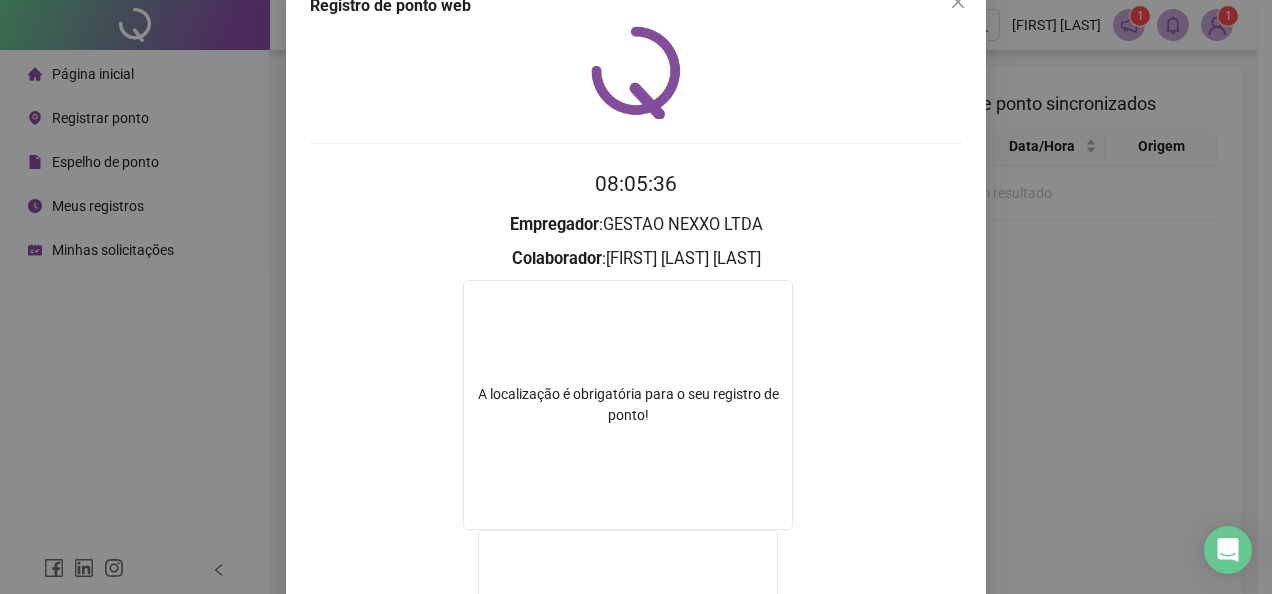 scroll, scrollTop: 0, scrollLeft: 0, axis: both 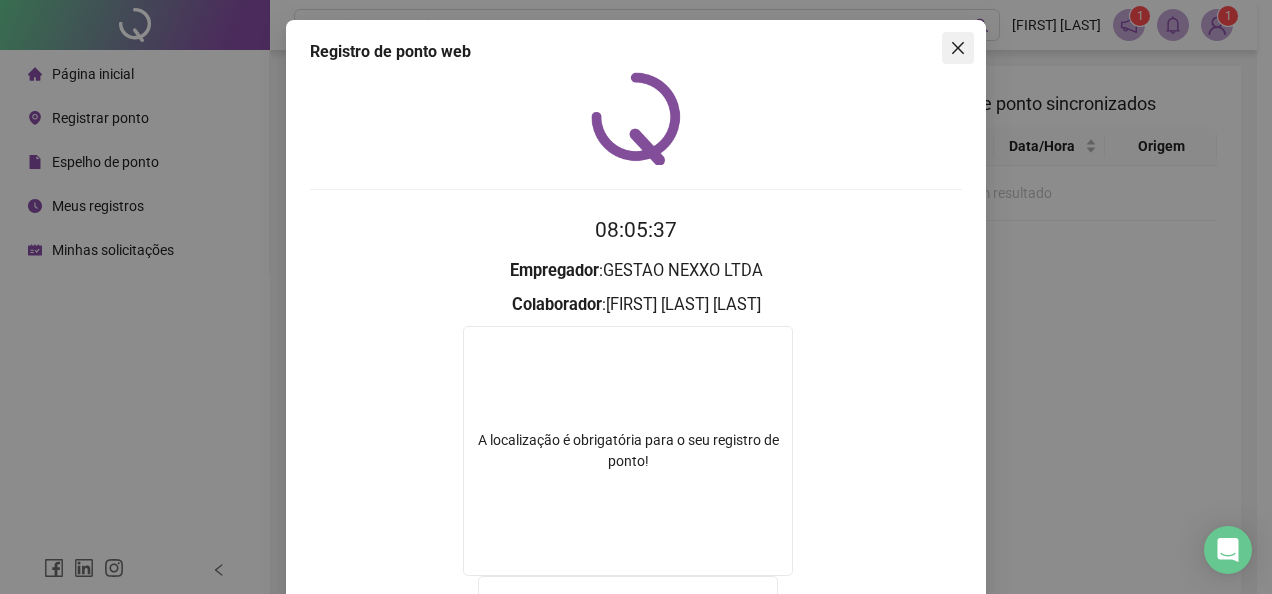 click at bounding box center [958, 48] 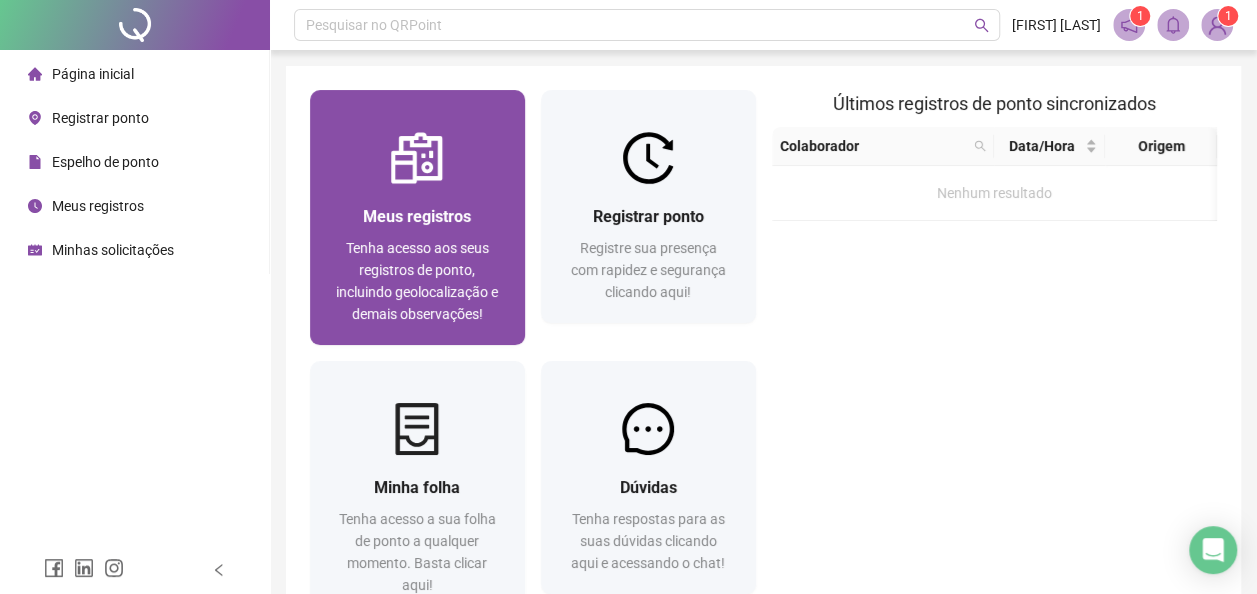 click on "Meus registros" at bounding box center (417, 216) 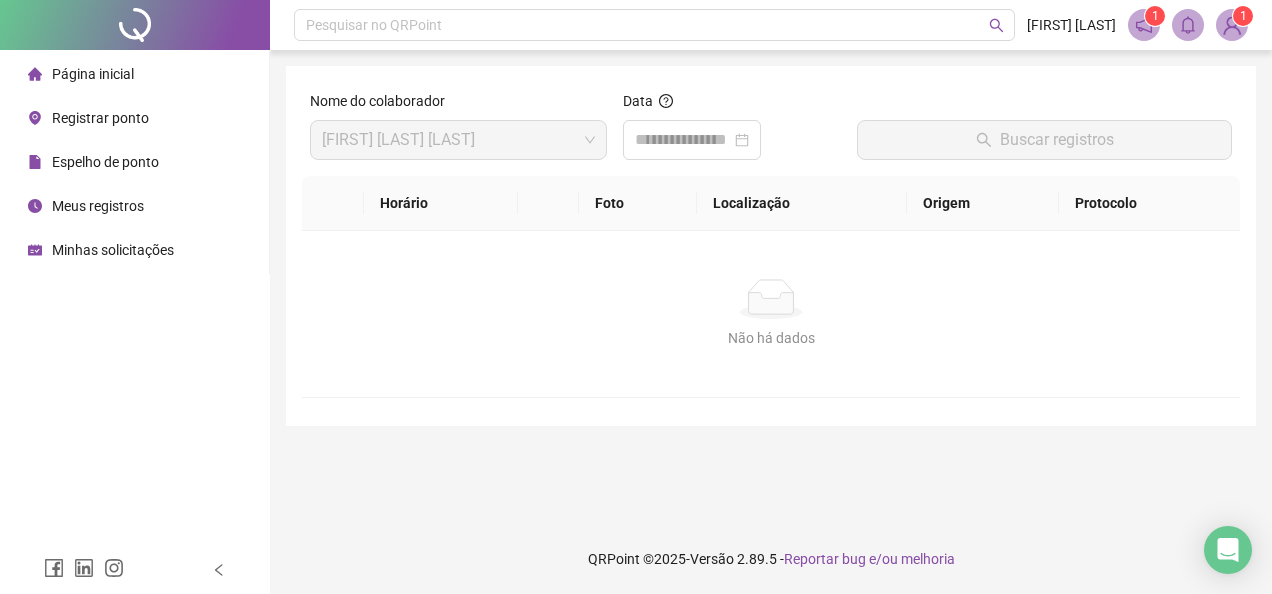 click on "Registrar ponto" at bounding box center (88, 118) 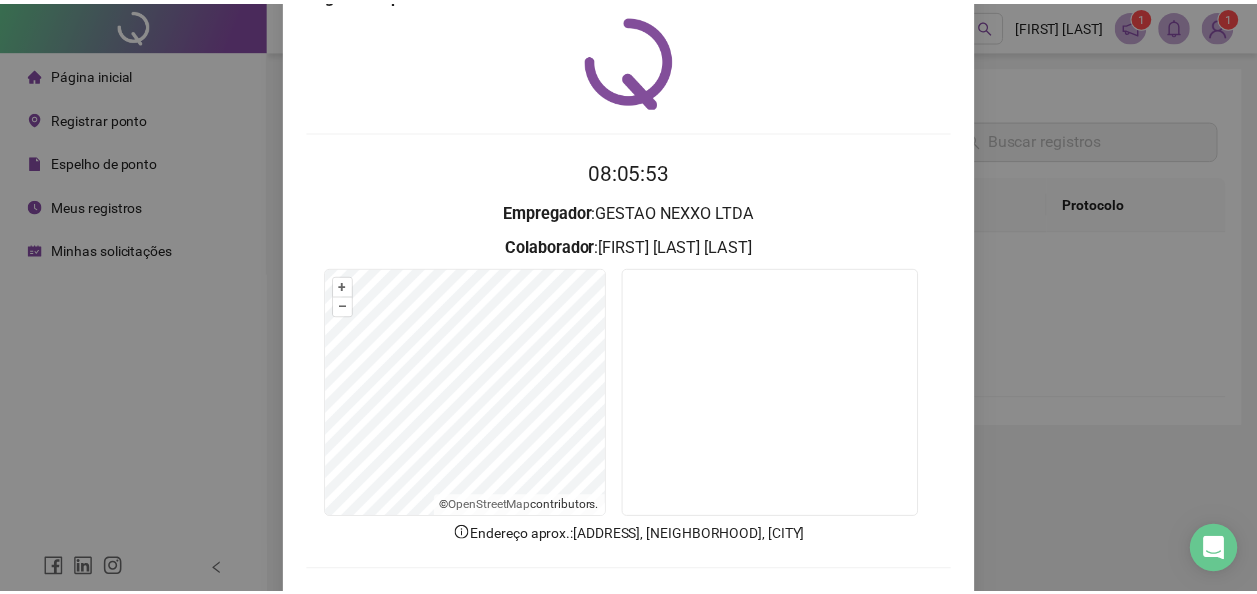 scroll, scrollTop: 130, scrollLeft: 0, axis: vertical 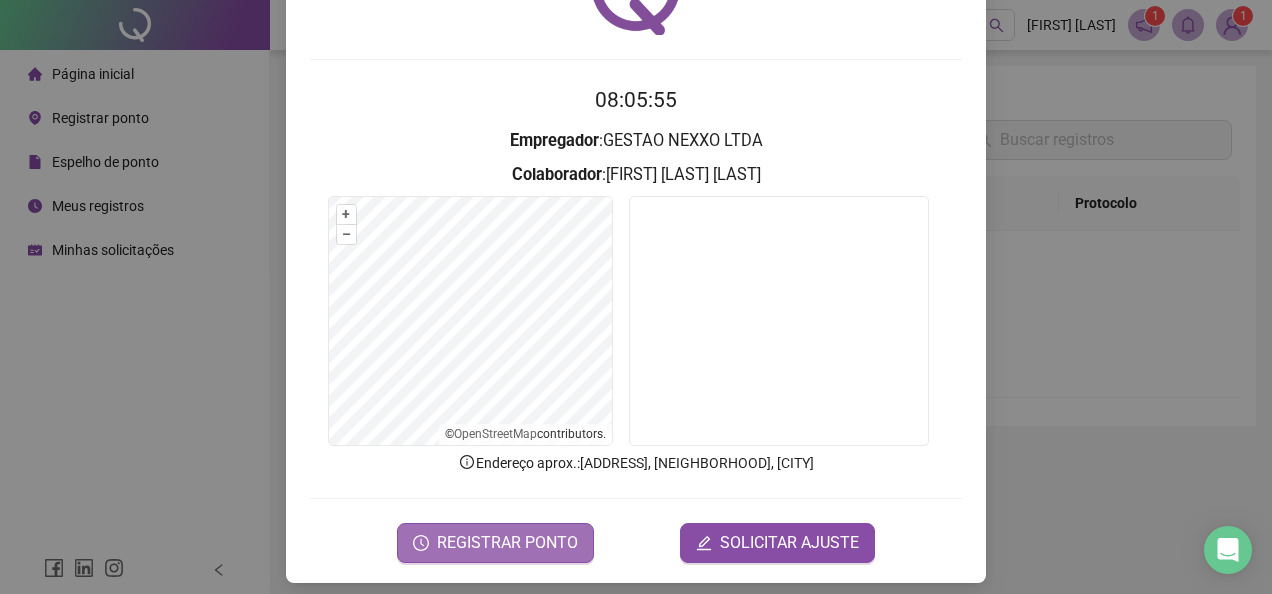 click on "REGISTRAR PONTO" at bounding box center (507, 543) 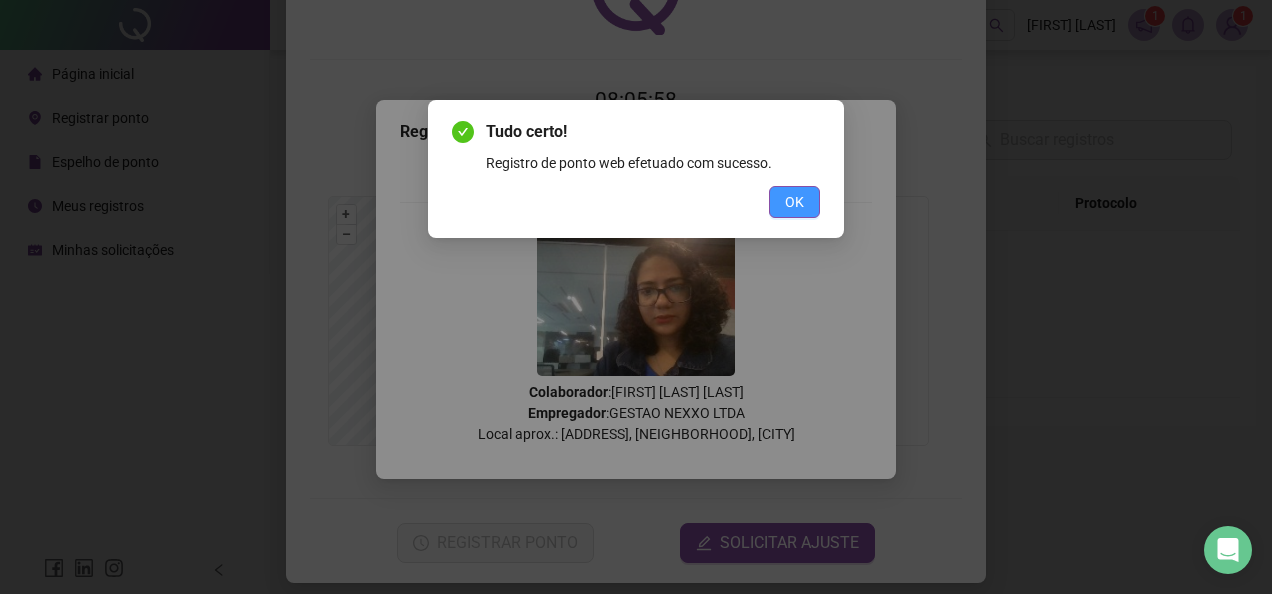 click on "OK" at bounding box center [794, 202] 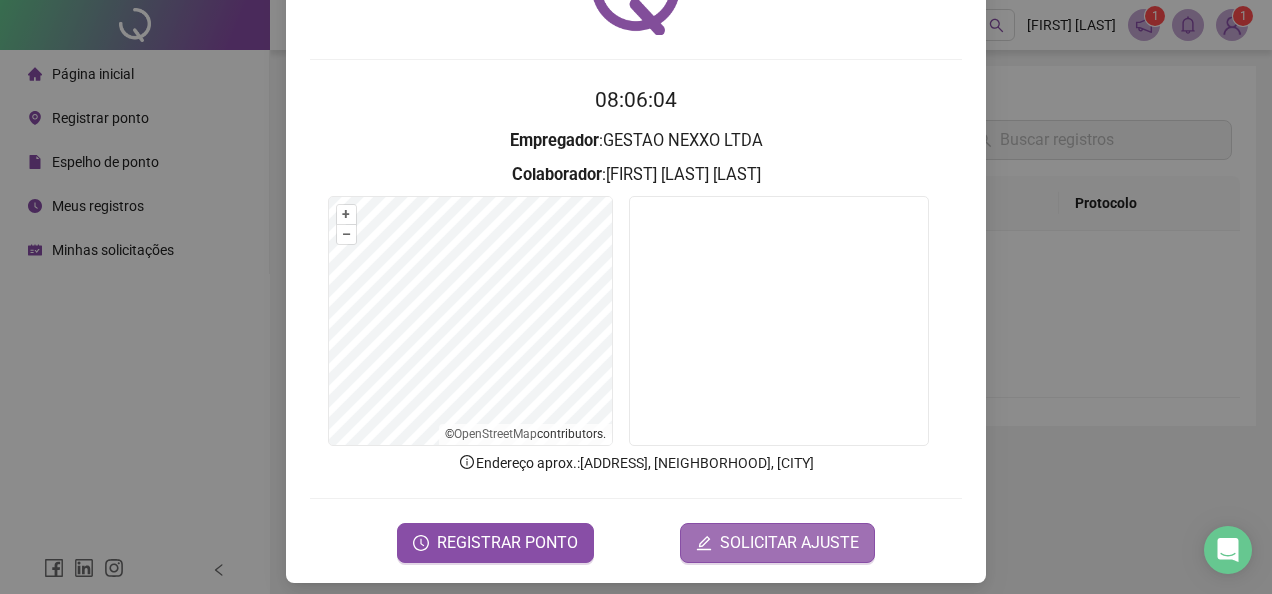 click on "SOLICITAR AJUSTE" at bounding box center [777, 543] 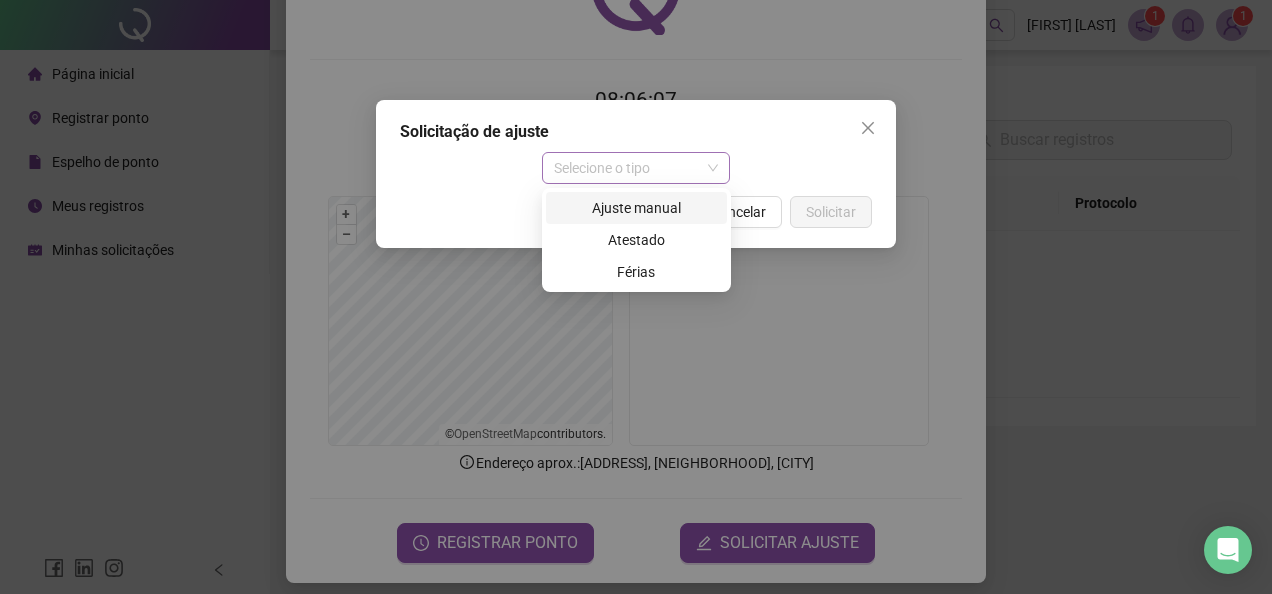 click on "Selecione o tipo" at bounding box center (636, 168) 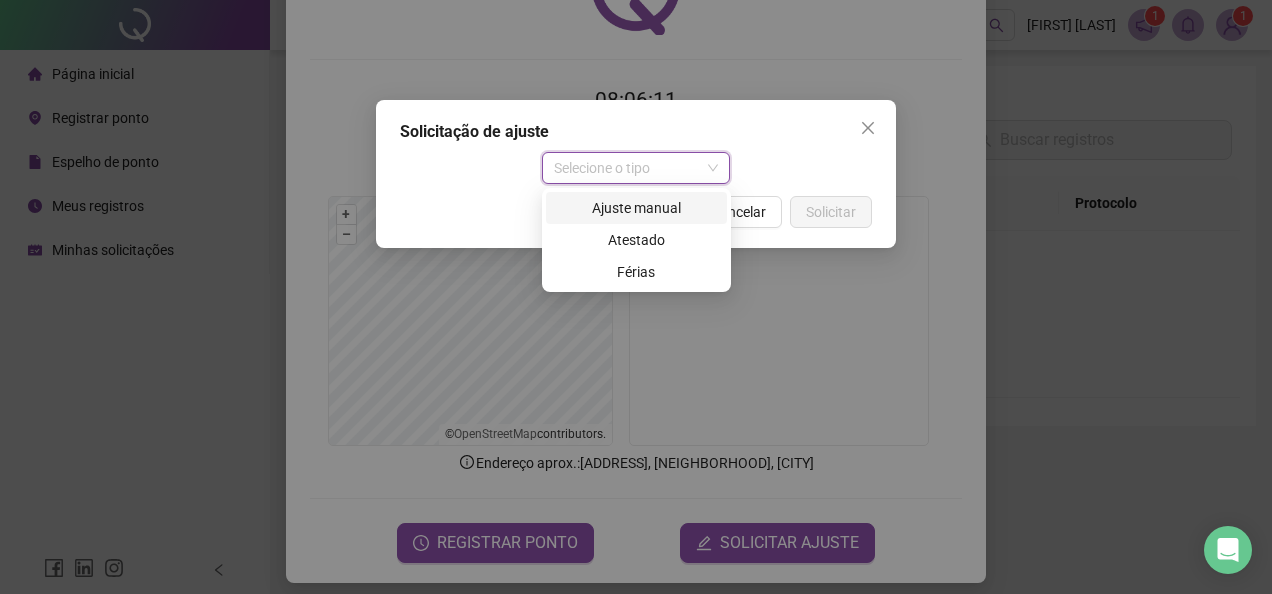 click on "Ajuste manual" at bounding box center (636, 208) 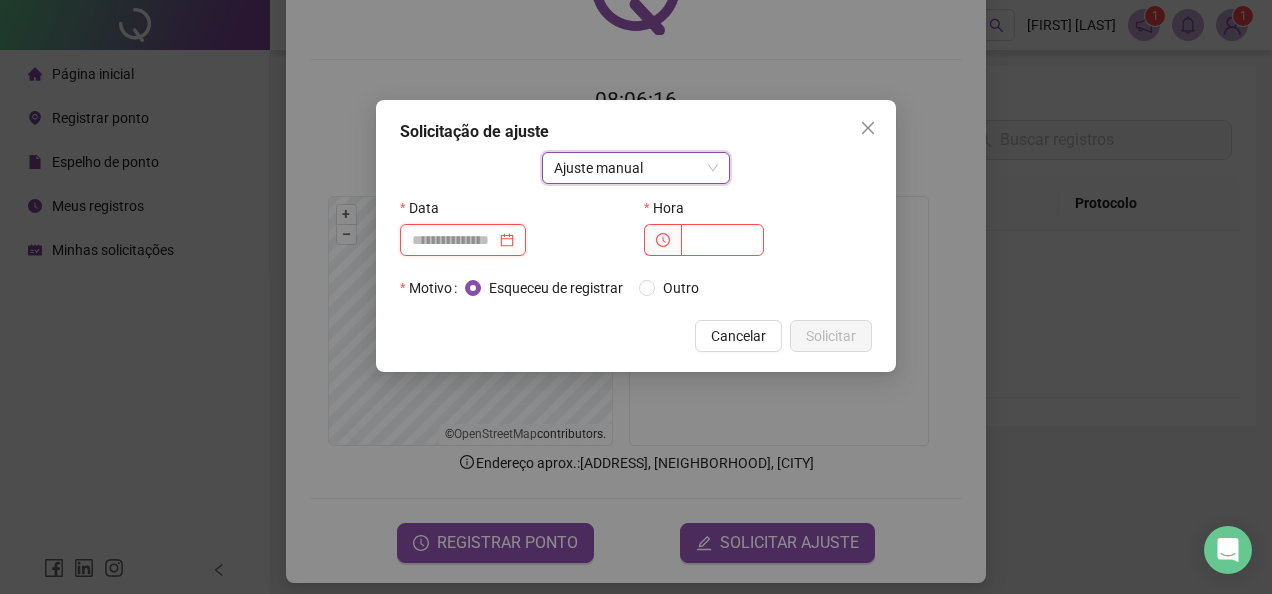 click at bounding box center (454, 240) 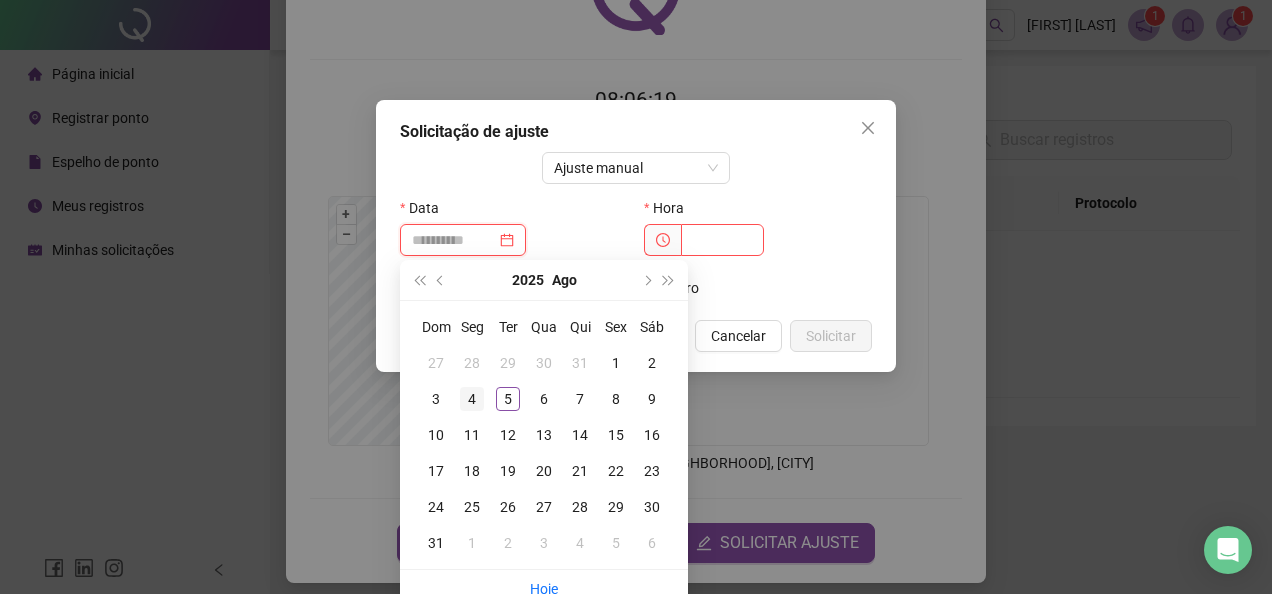 type on "**********" 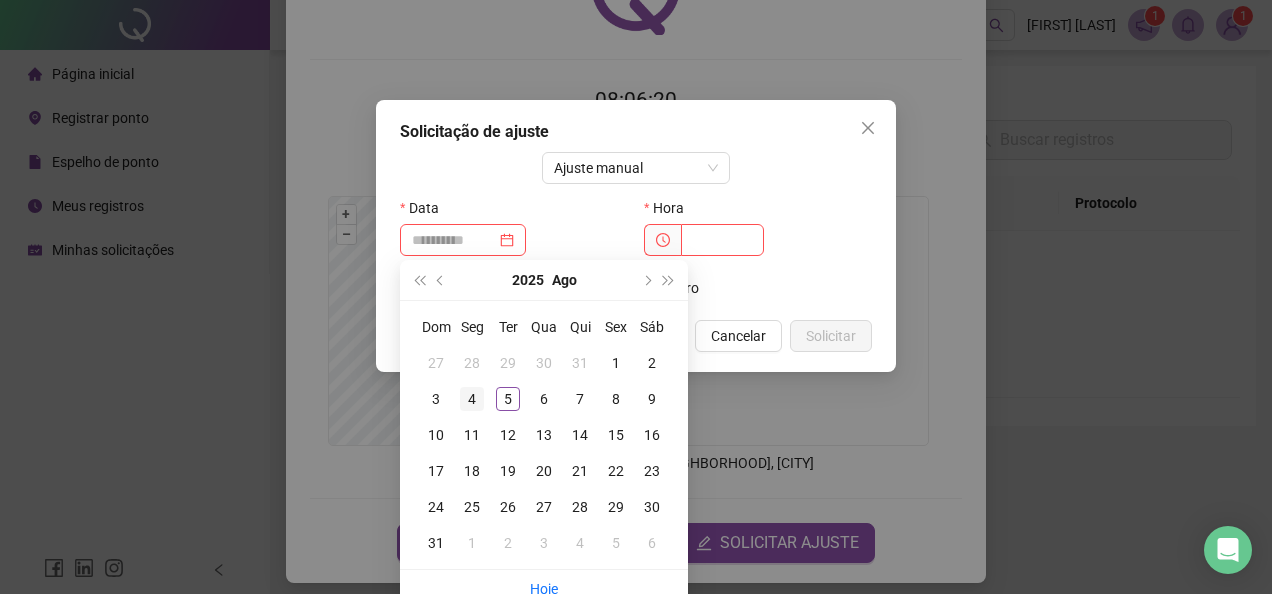 click on "4" at bounding box center [472, 399] 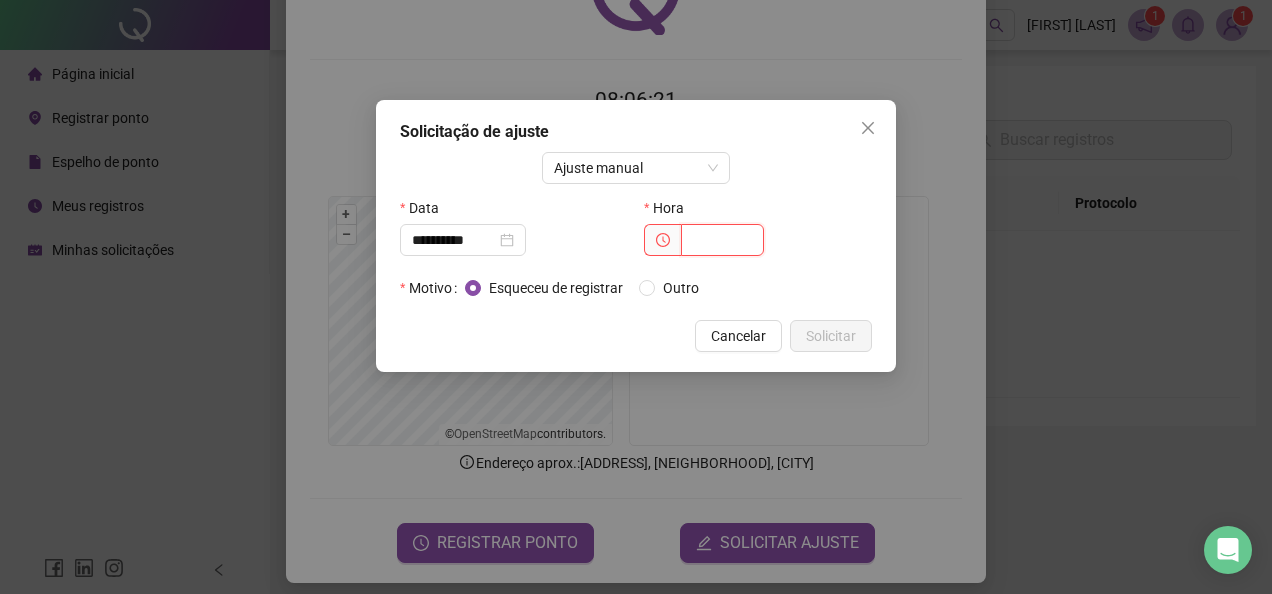 click at bounding box center [722, 240] 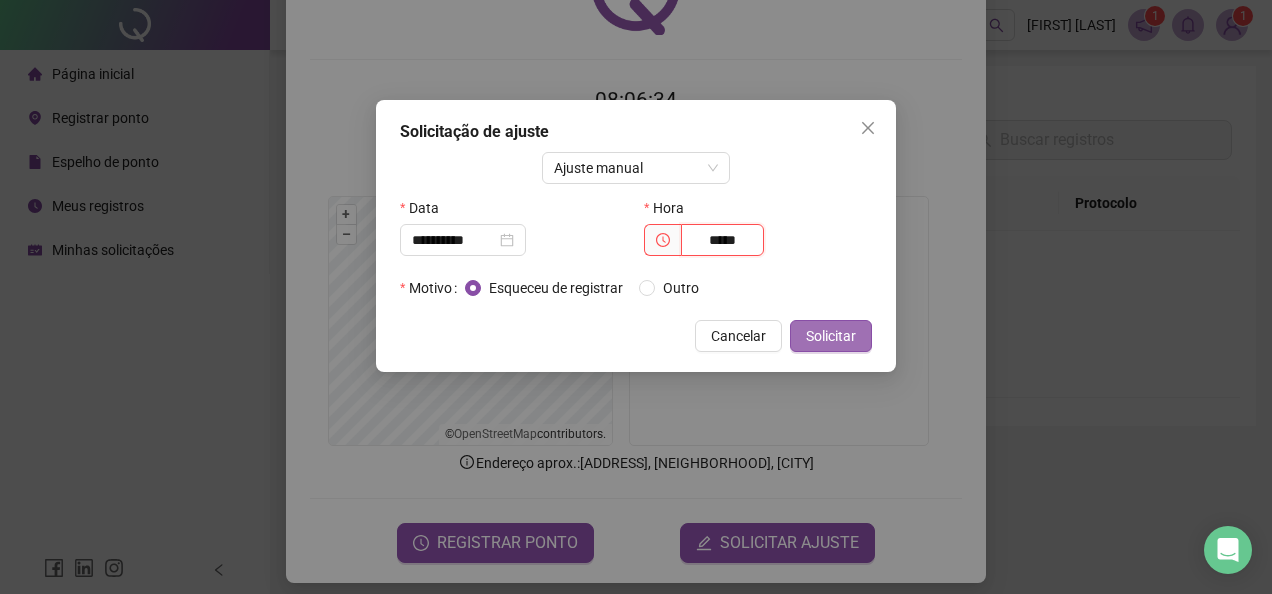type on "*****" 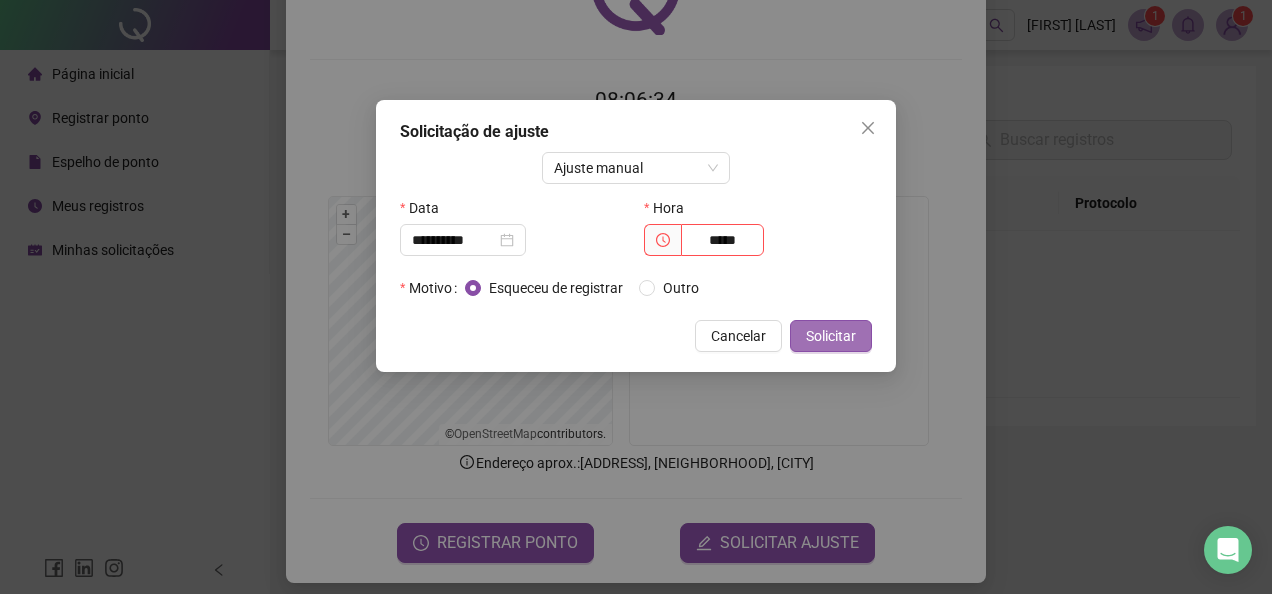 click on "Solicitar" at bounding box center (831, 336) 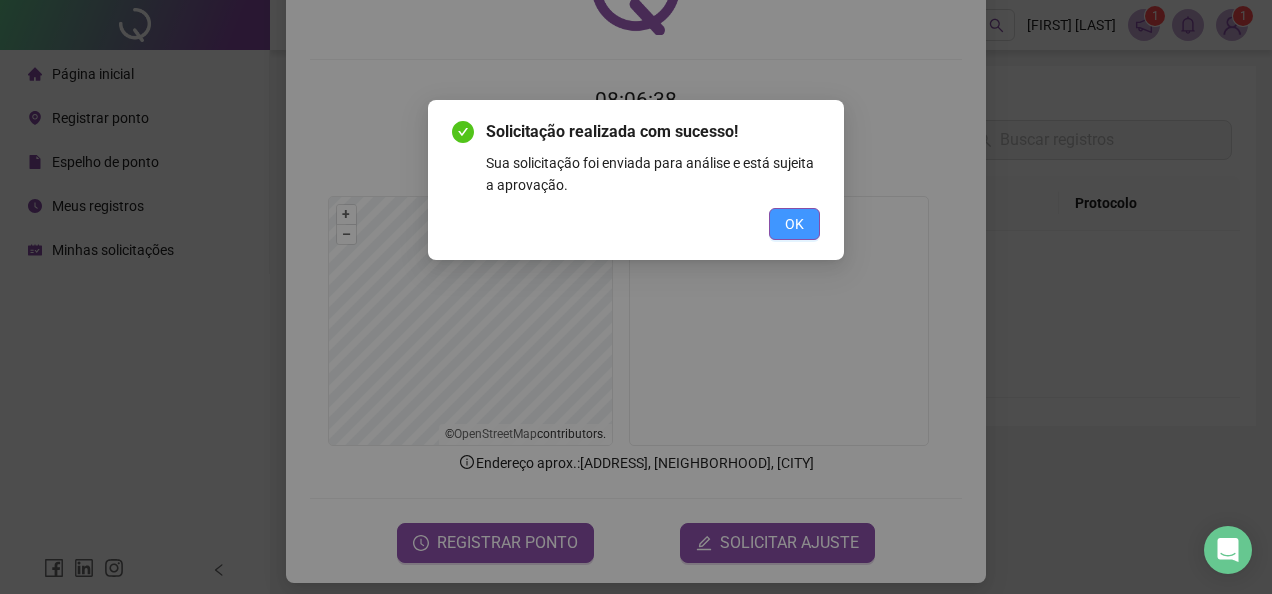 click on "OK" at bounding box center (794, 224) 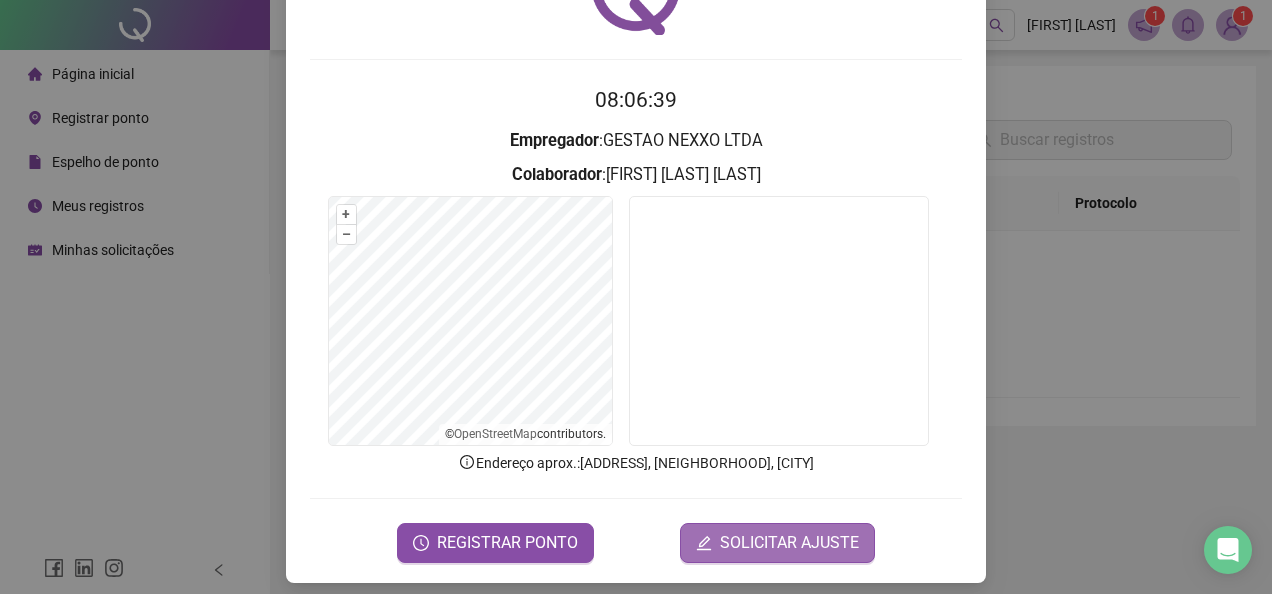 click on "SOLICITAR AJUSTE" at bounding box center [789, 543] 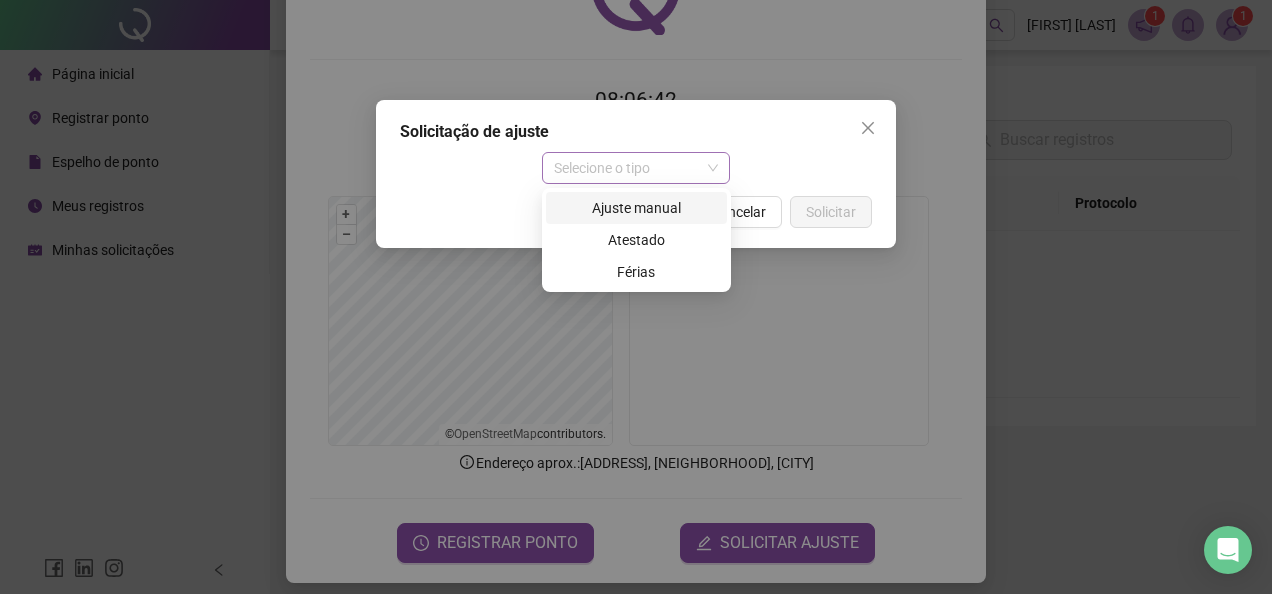 click on "Selecione o tipo" at bounding box center (636, 168) 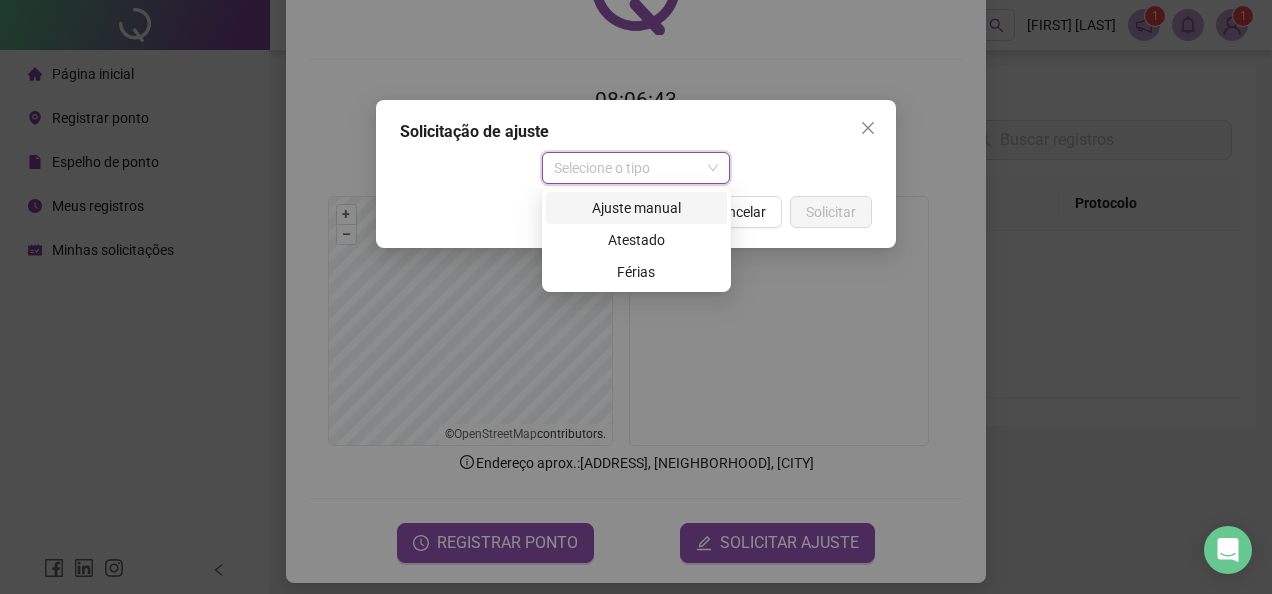 click on "Ajuste manual" at bounding box center [636, 208] 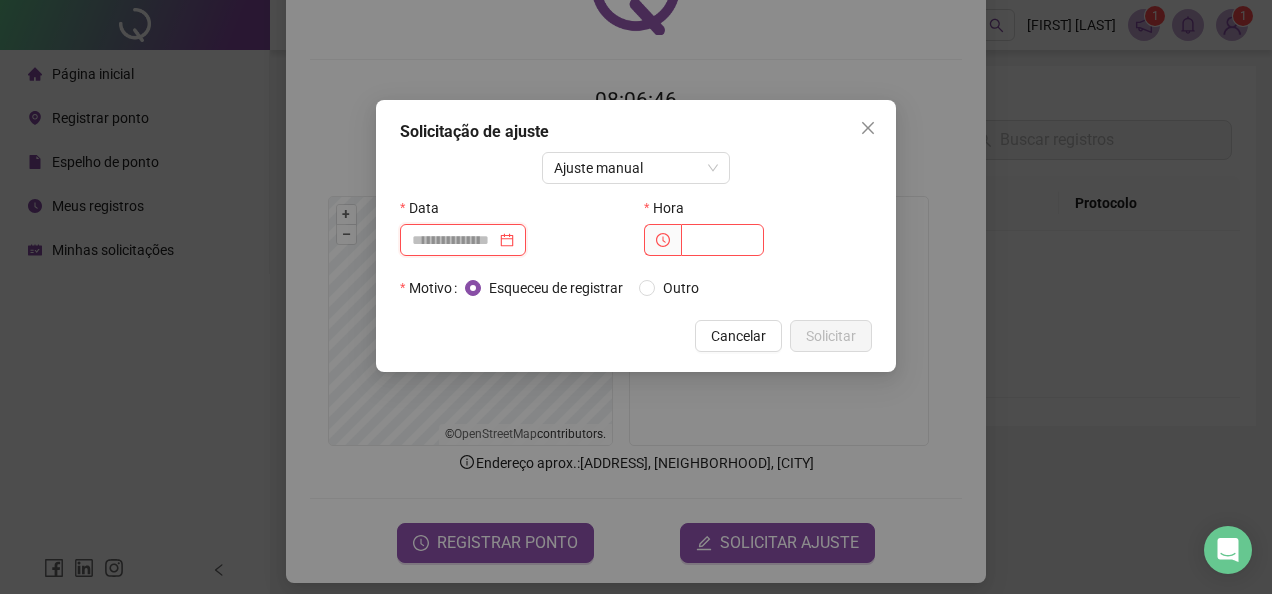 click at bounding box center [454, 240] 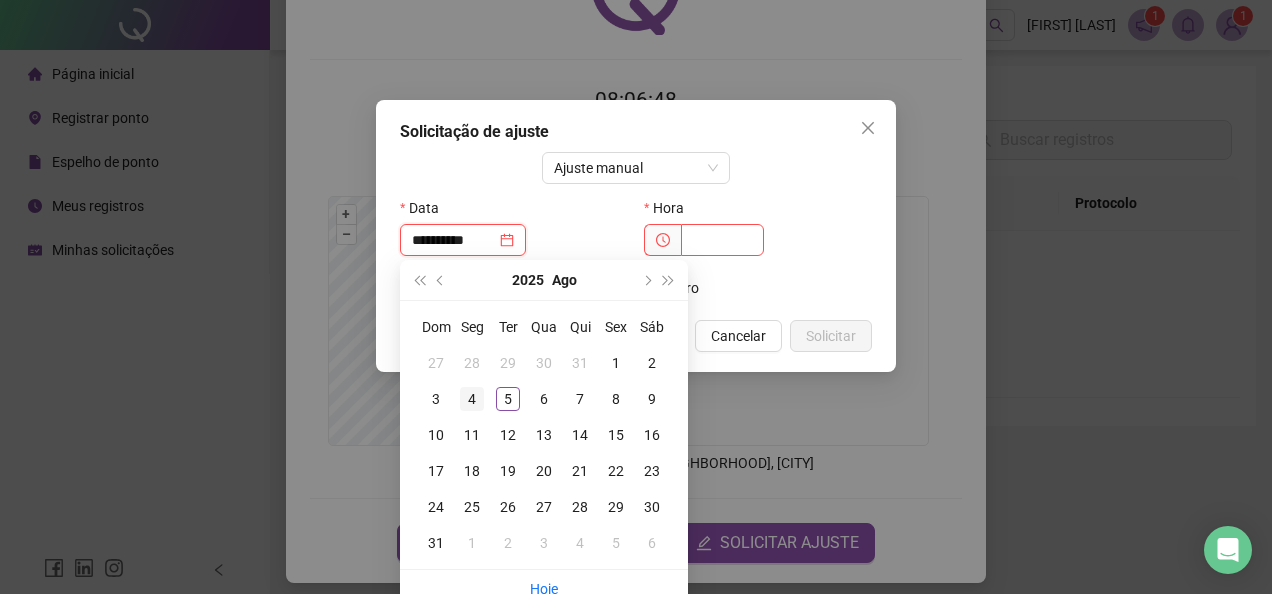 type on "**********" 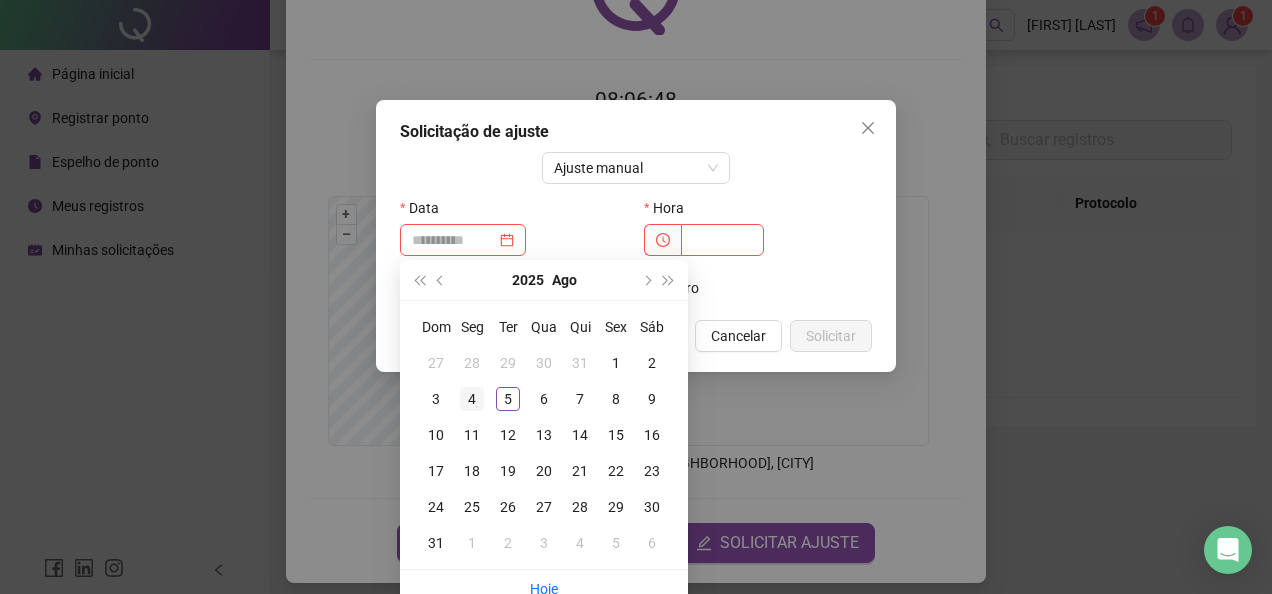 click on "4" at bounding box center (472, 399) 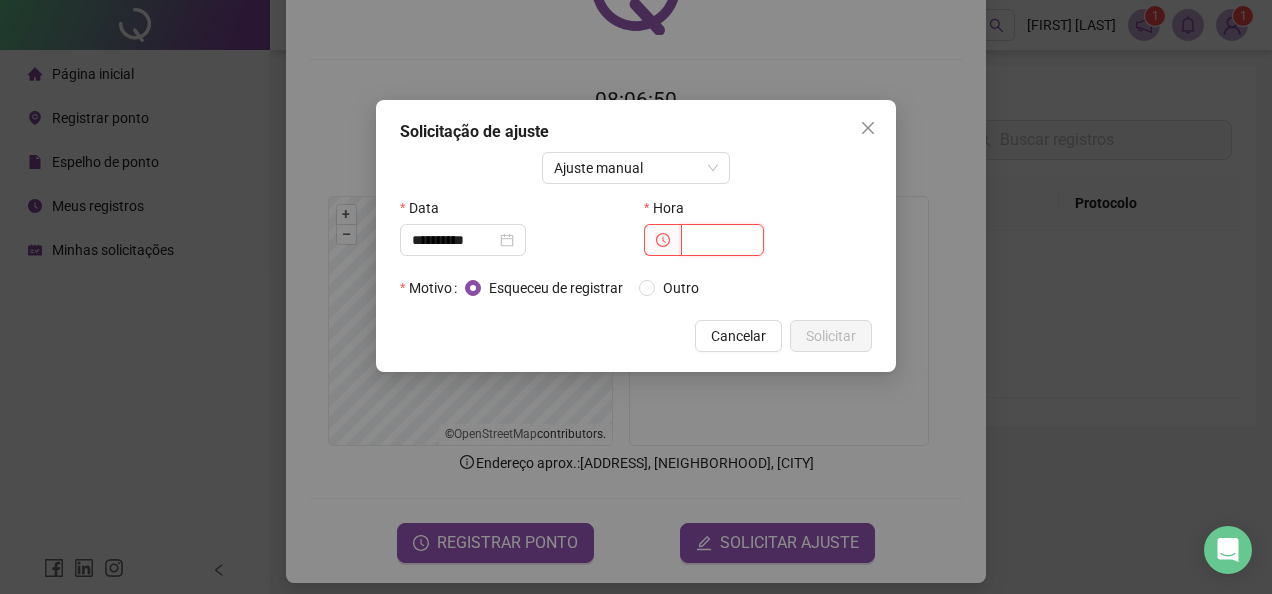 click at bounding box center [722, 240] 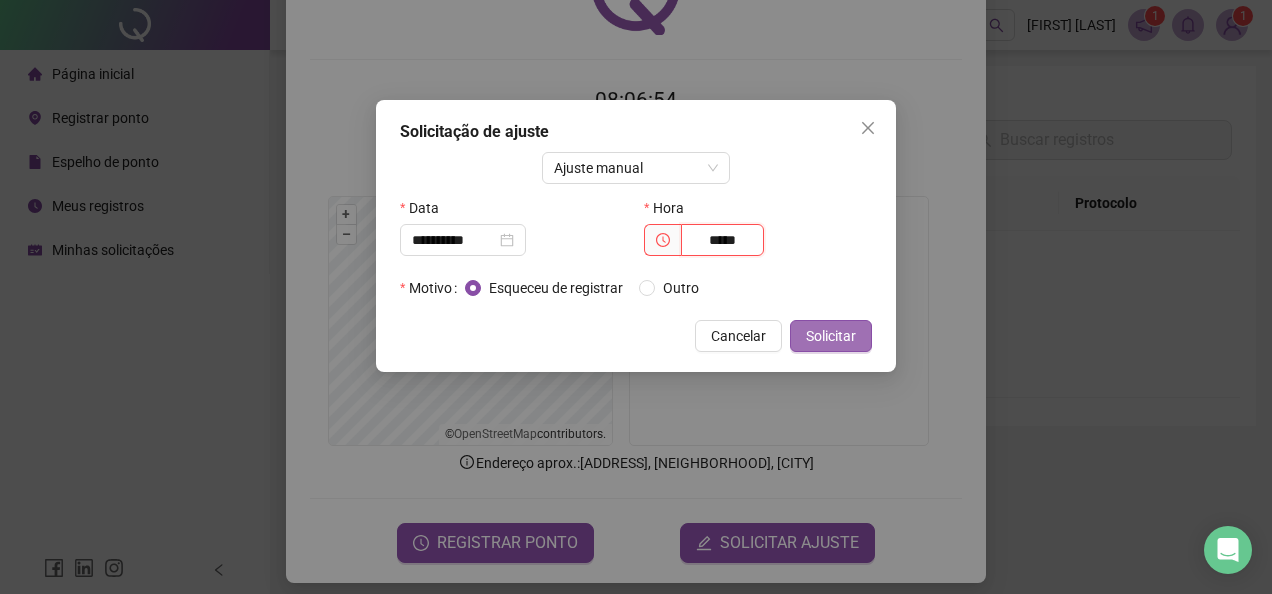 type on "*****" 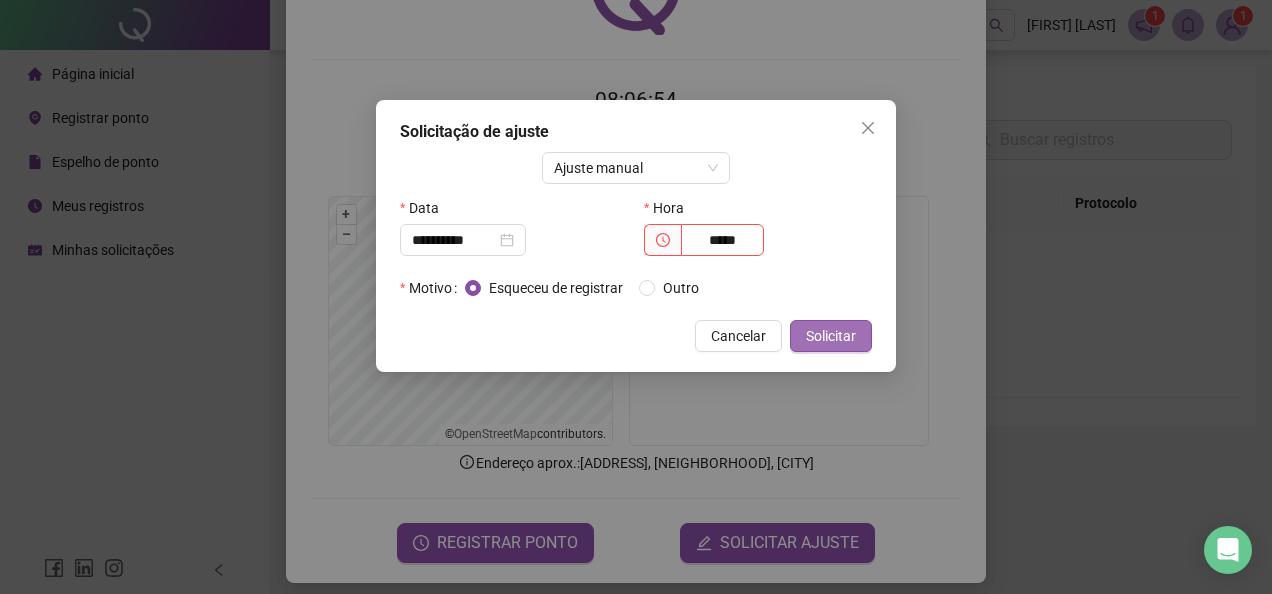 click on "Solicitar" at bounding box center (831, 336) 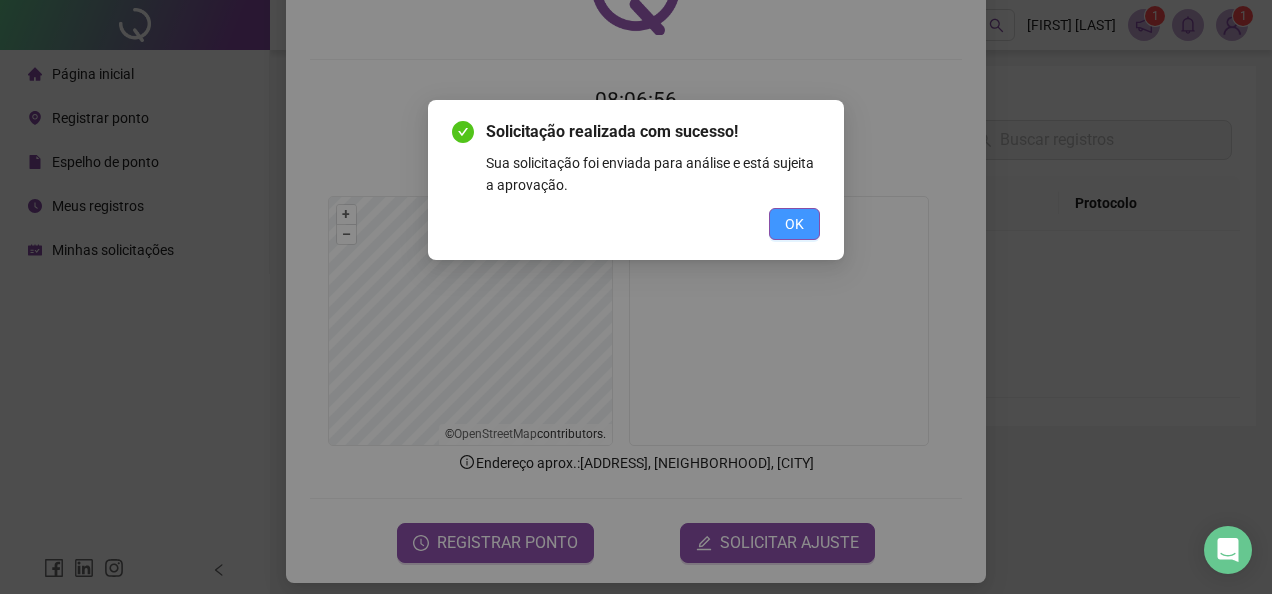 click on "OK" at bounding box center [794, 224] 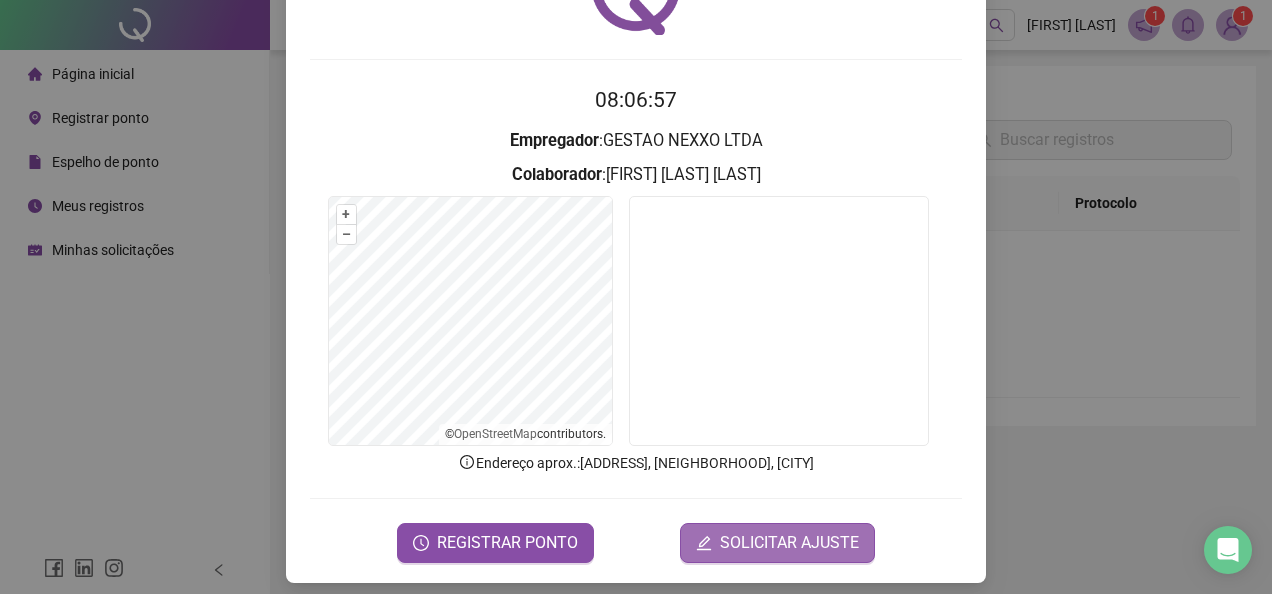 click on "SOLICITAR AJUSTE" at bounding box center [777, 543] 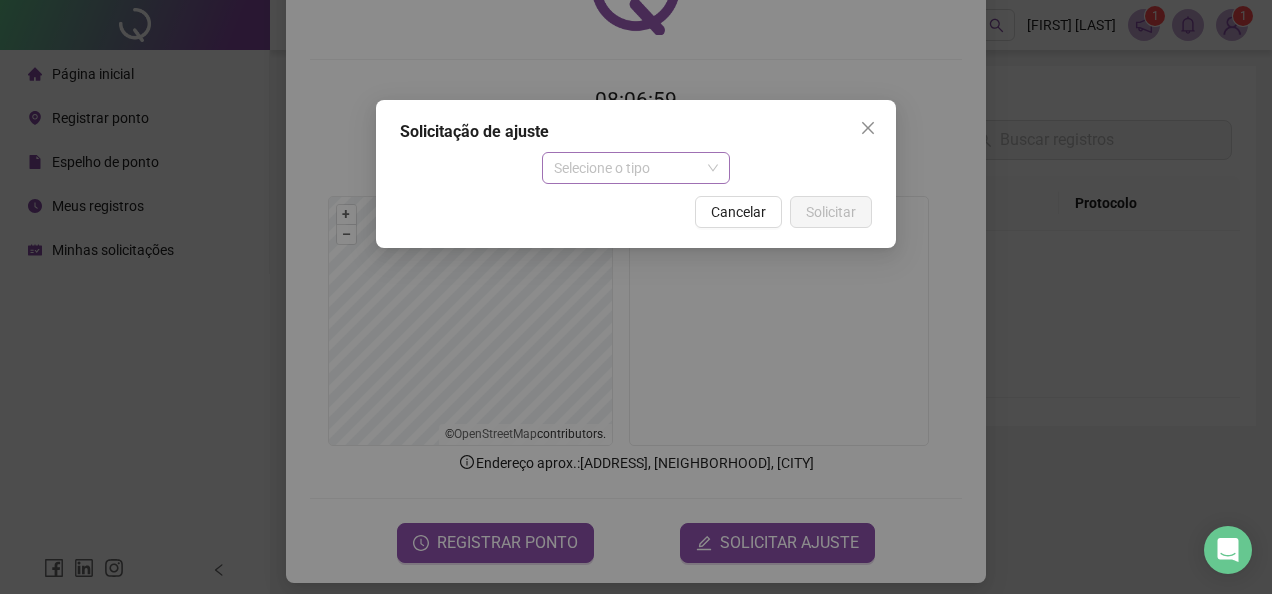 click on "Selecione o tipo" at bounding box center (636, 168) 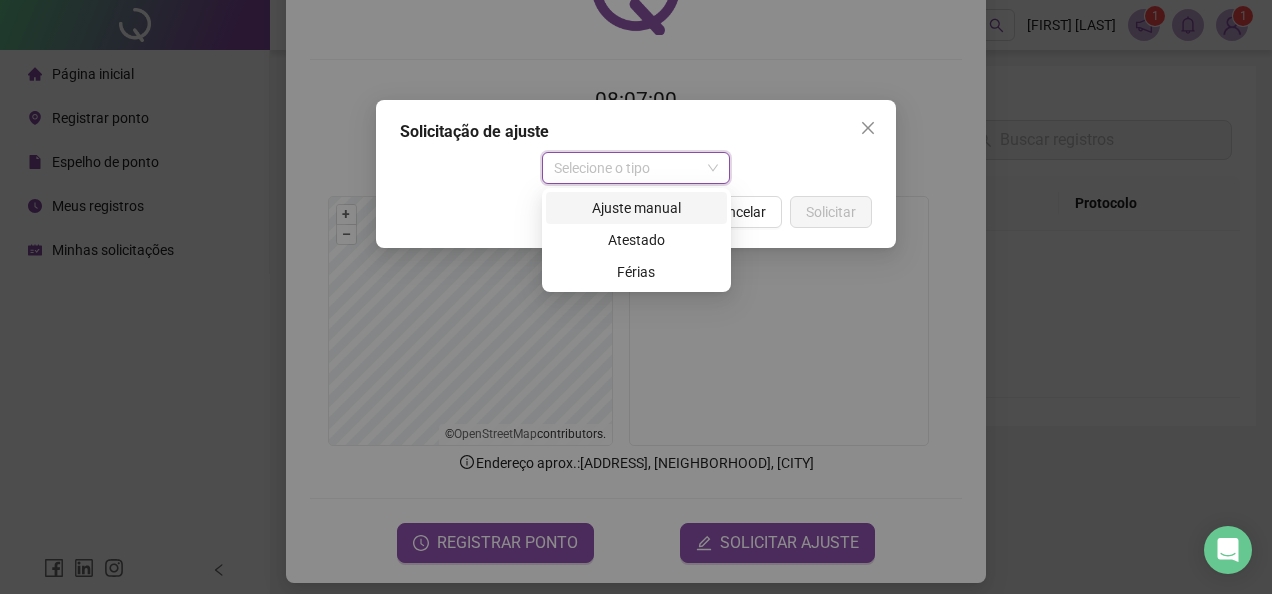 click on "Ajuste manual" at bounding box center (636, 208) 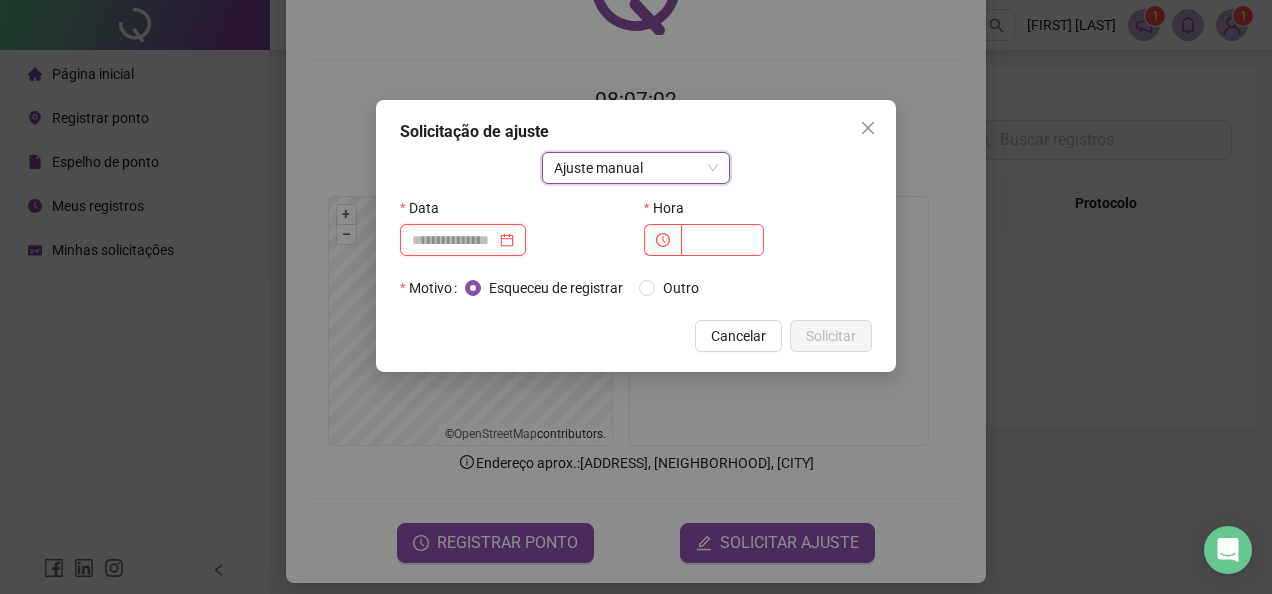 click at bounding box center [454, 240] 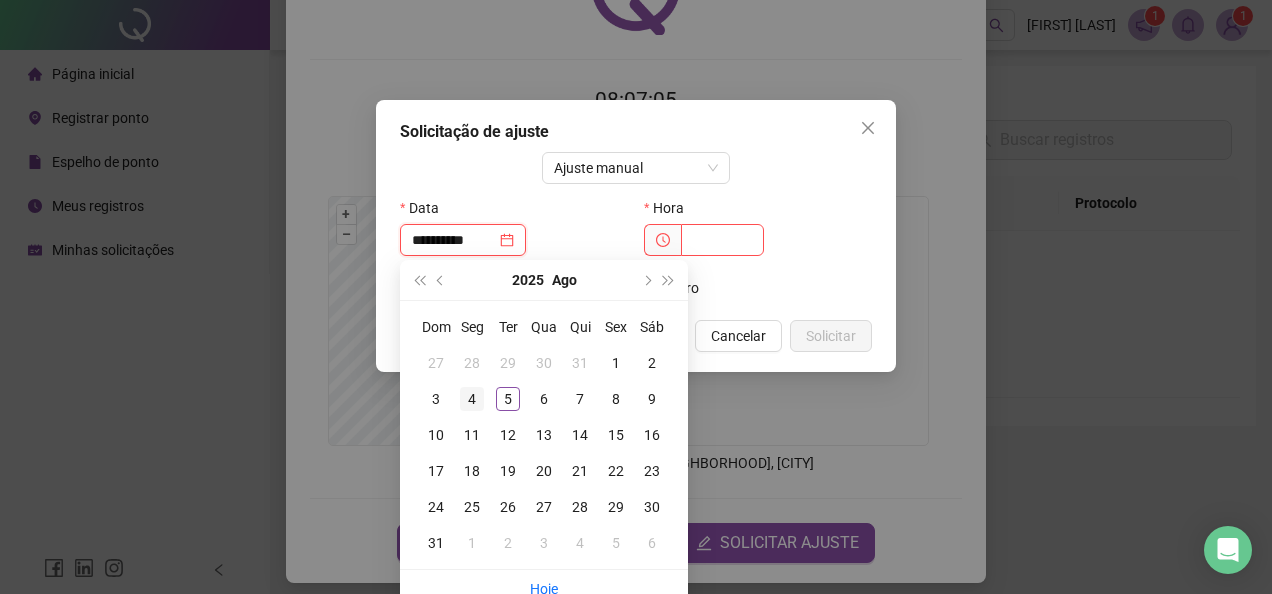 type on "**********" 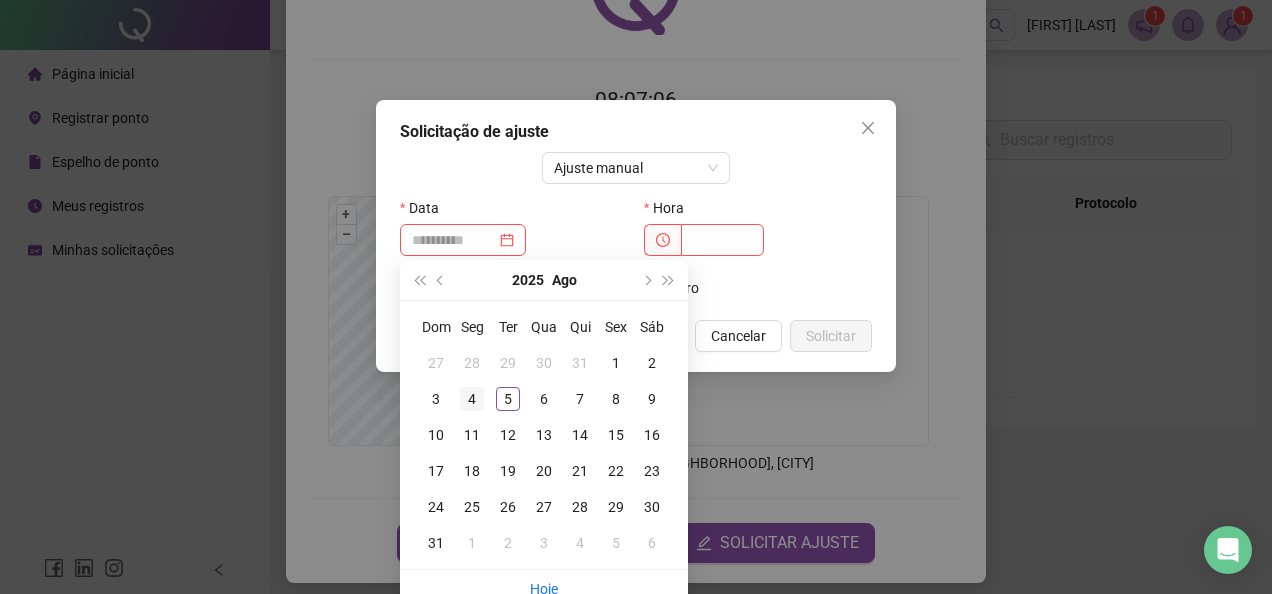 click on "4" at bounding box center (472, 399) 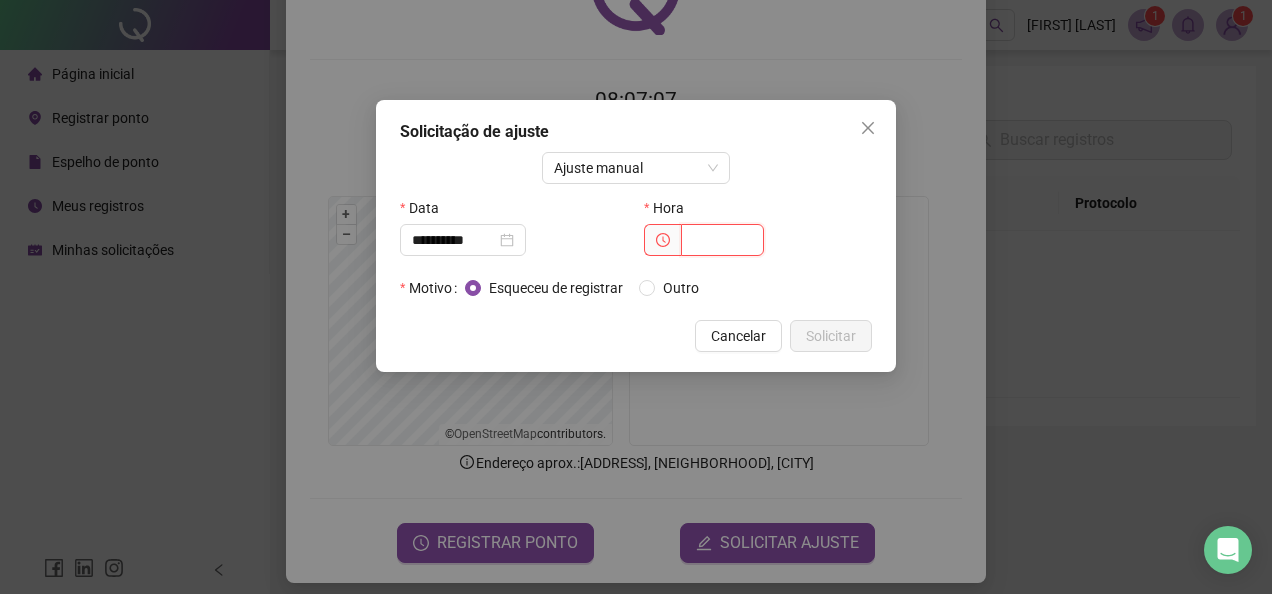 click at bounding box center (722, 240) 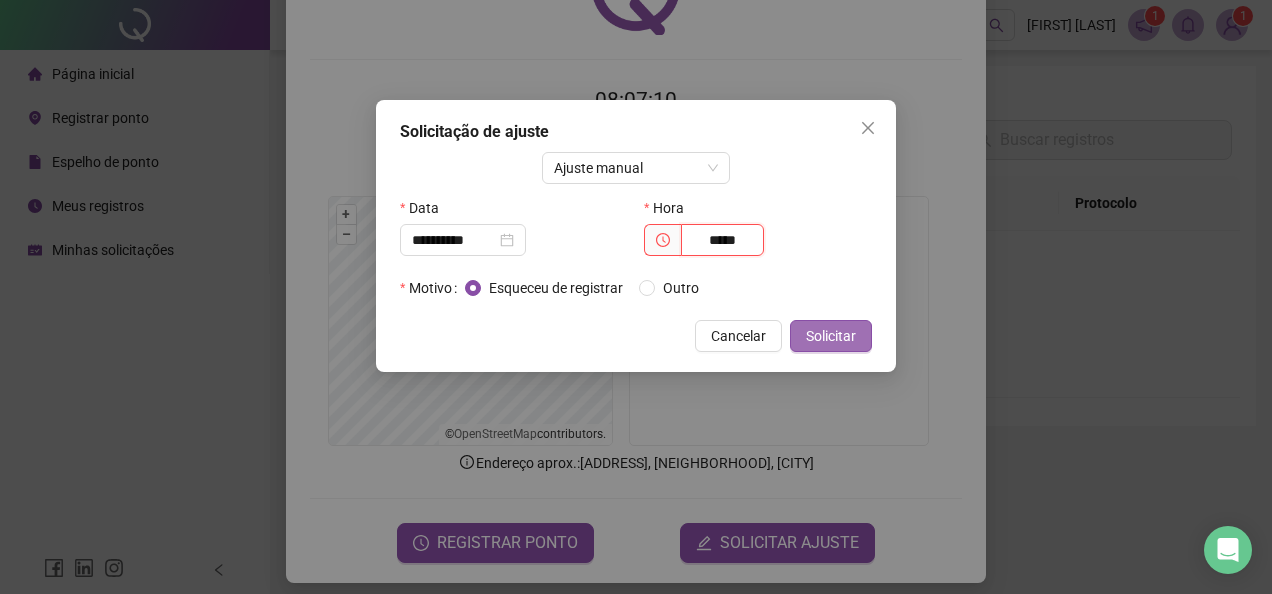 type on "*****" 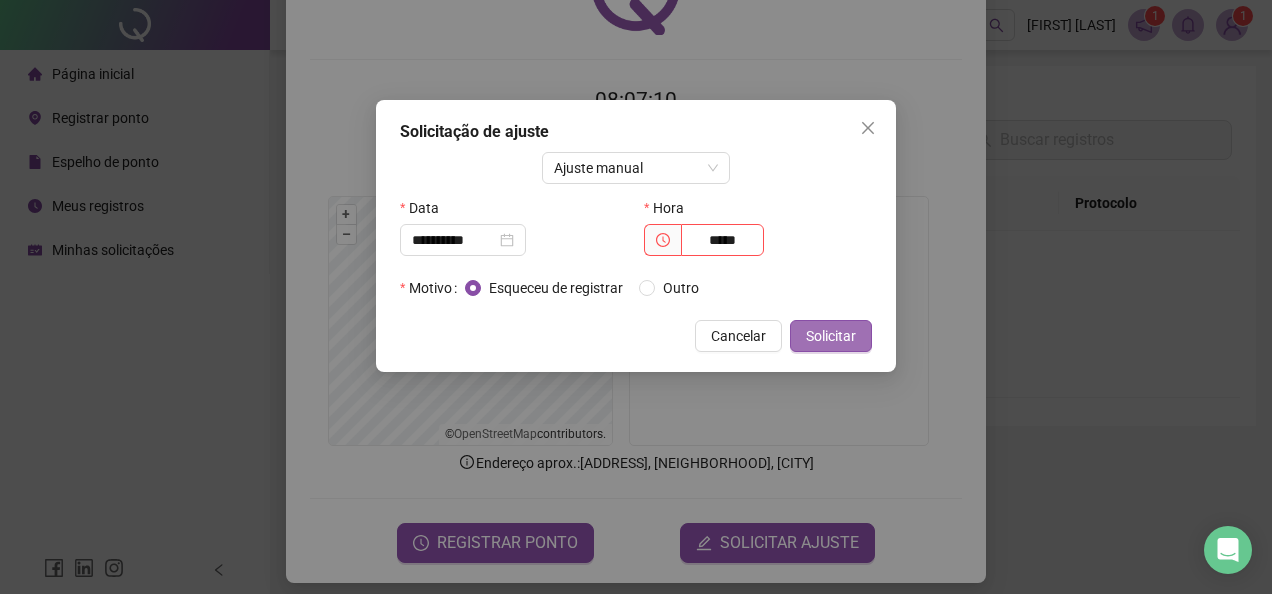 click on "Solicitar" at bounding box center [831, 336] 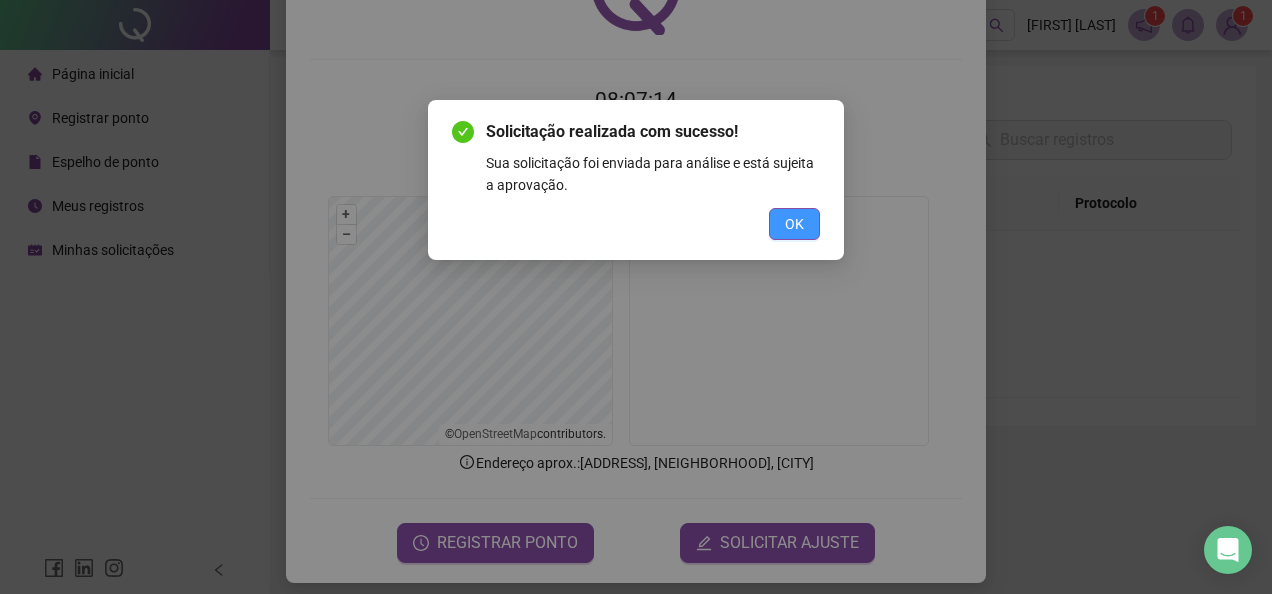 click on "OK" at bounding box center (794, 224) 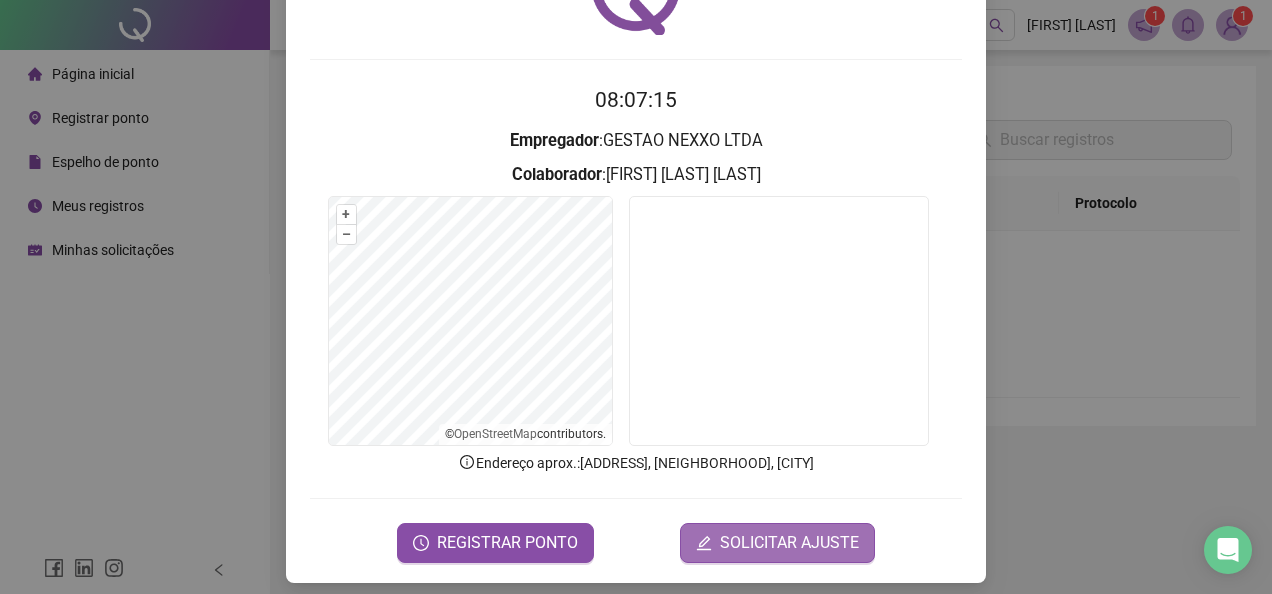click on "SOLICITAR AJUSTE" at bounding box center [777, 543] 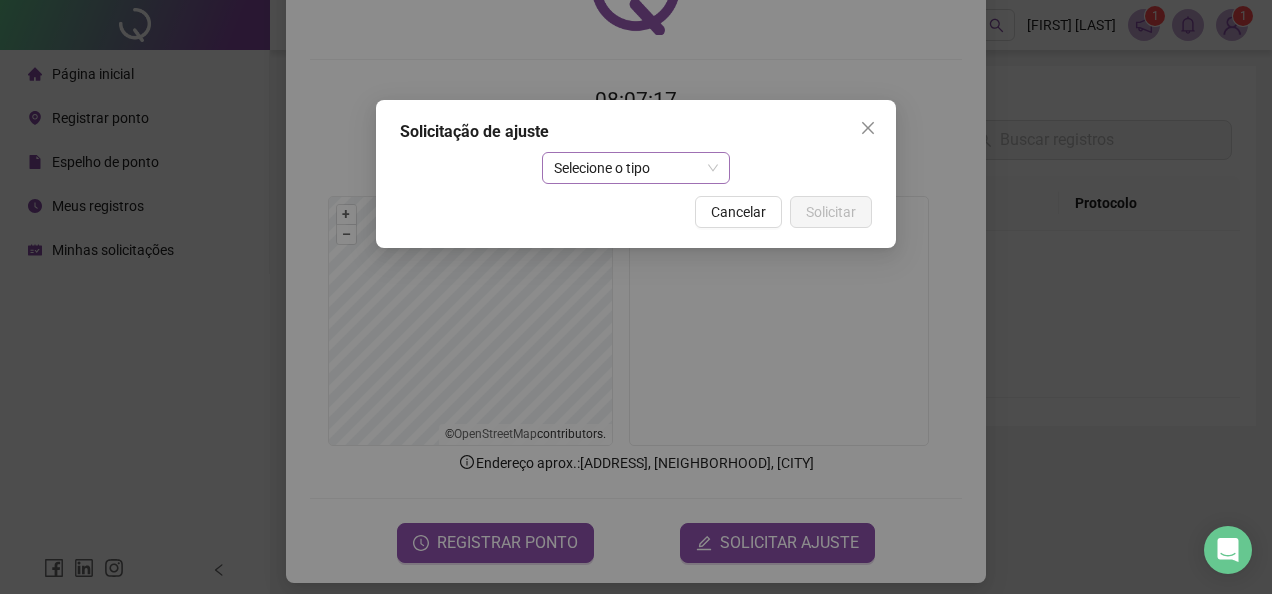 drag, startPoint x: 636, startPoint y: 192, endPoint x: 652, endPoint y: 179, distance: 20.615528 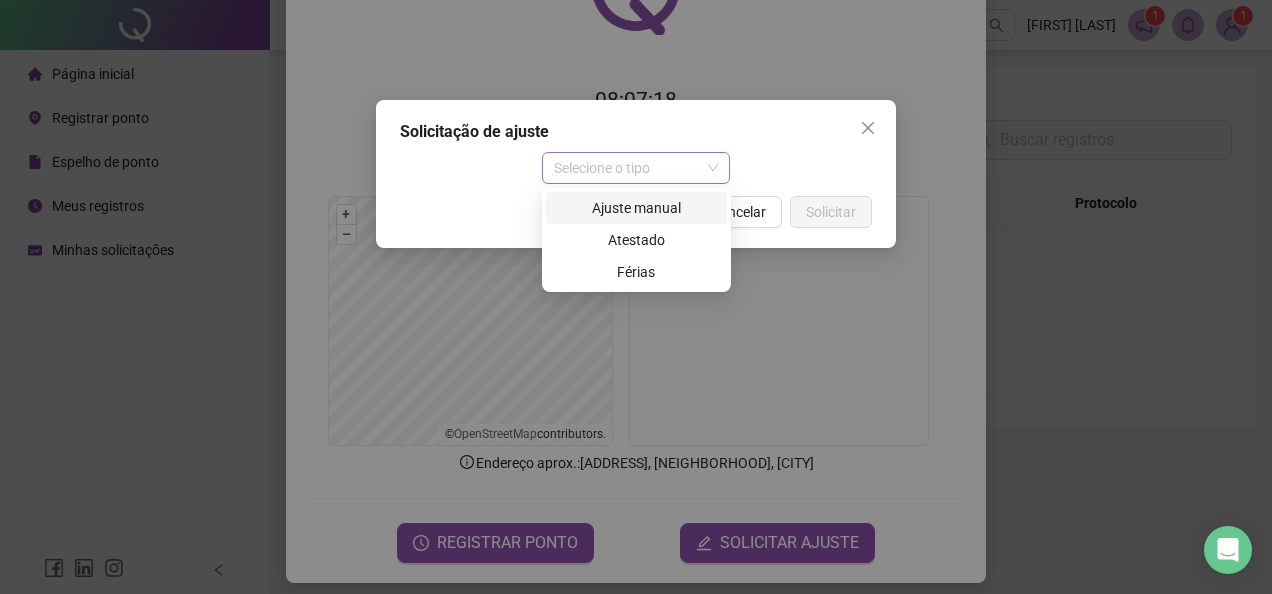 click on "Selecione o tipo" at bounding box center [636, 168] 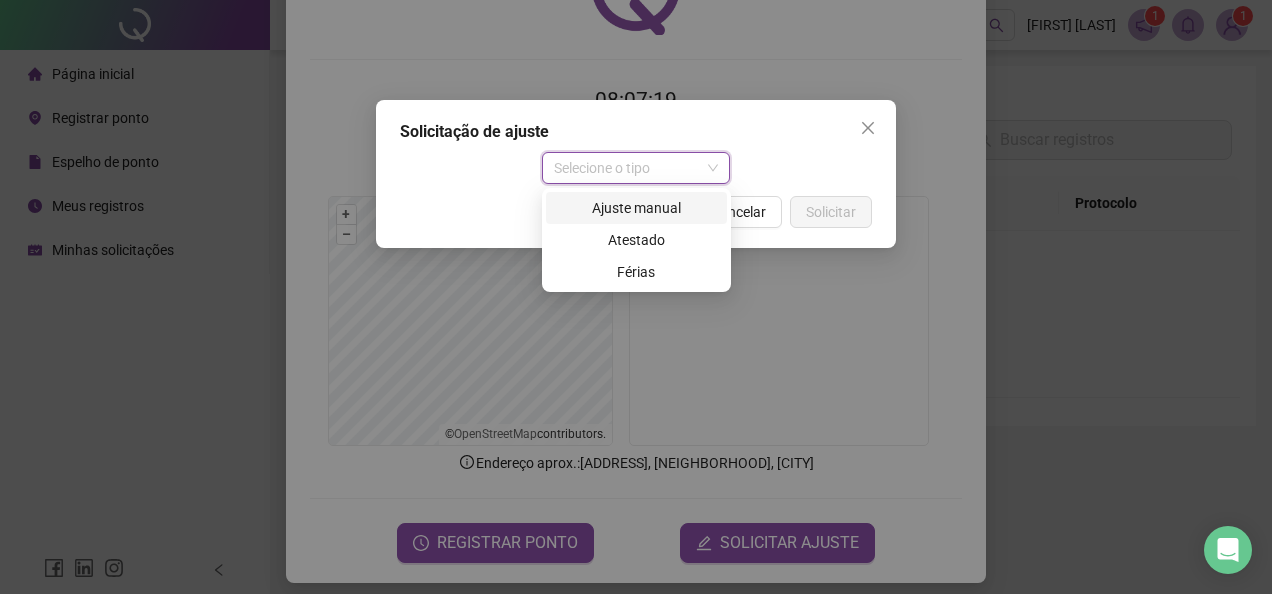 drag, startPoint x: 634, startPoint y: 221, endPoint x: 645, endPoint y: 206, distance: 18.601076 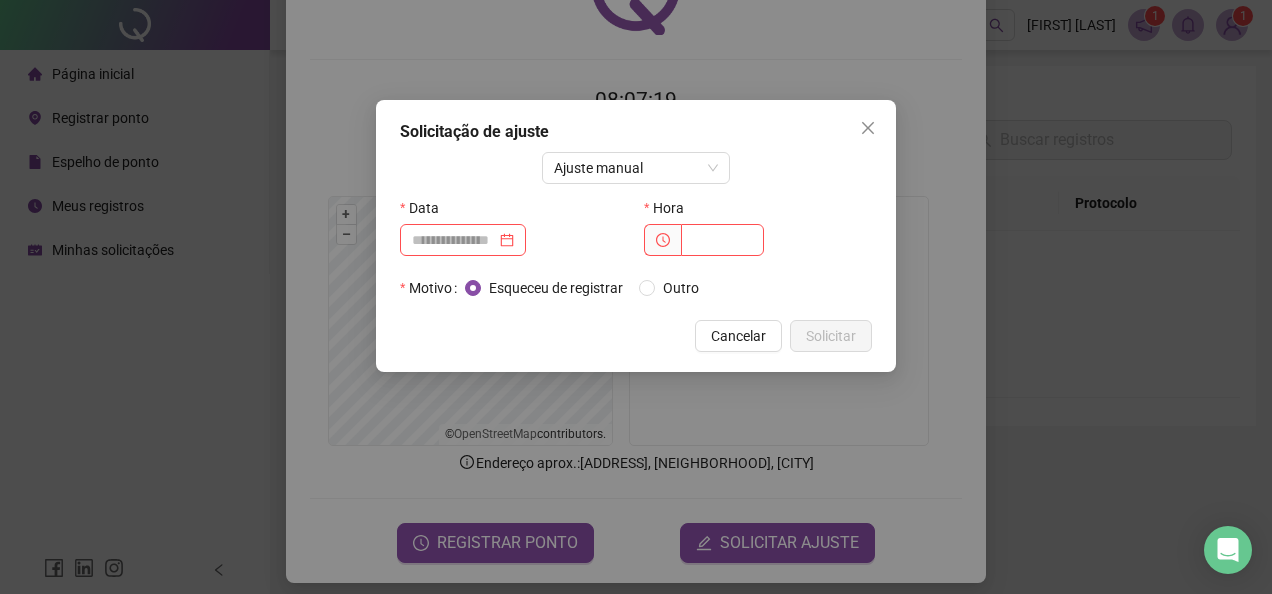 click on "Hora" at bounding box center (670, 208) 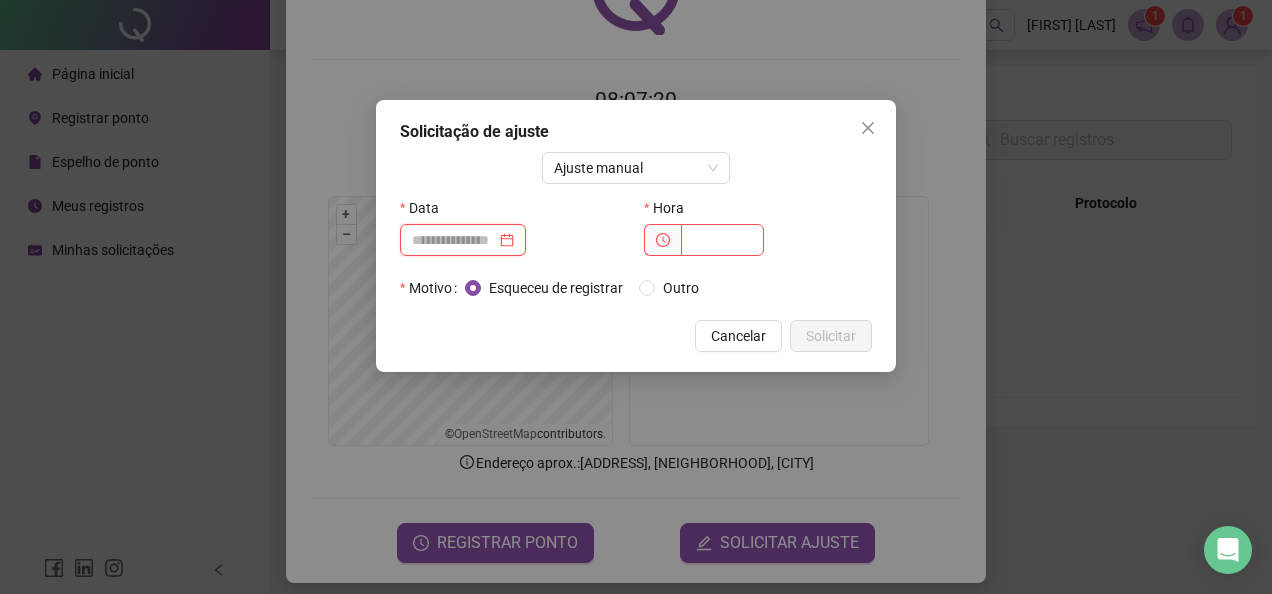 click at bounding box center [454, 240] 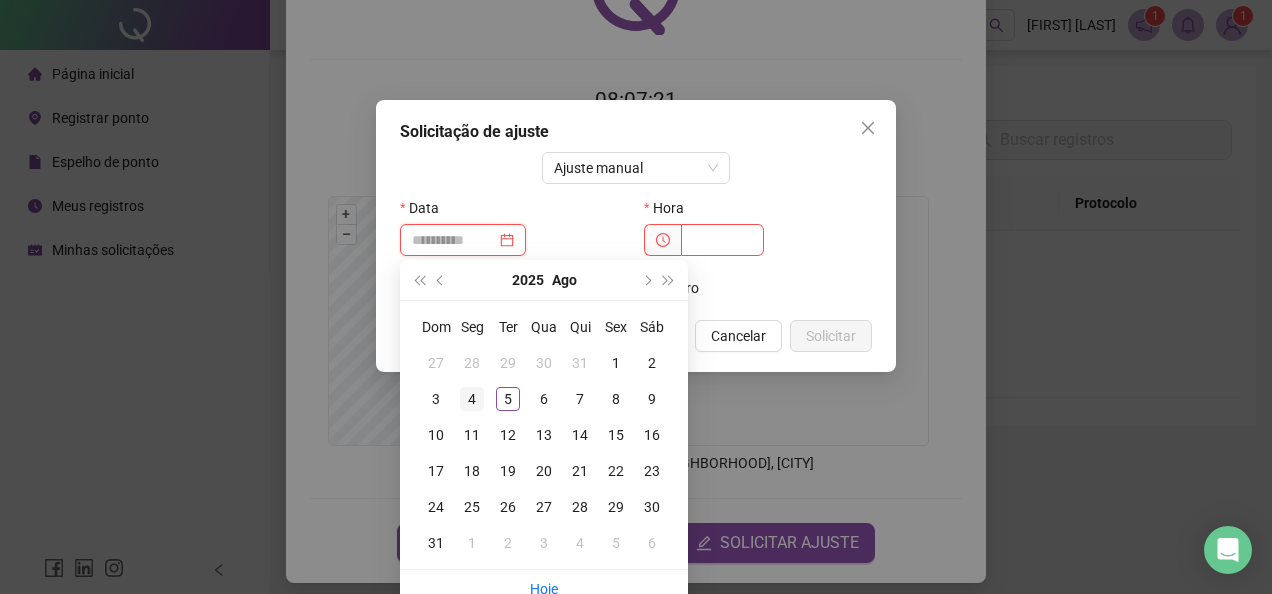 type on "**********" 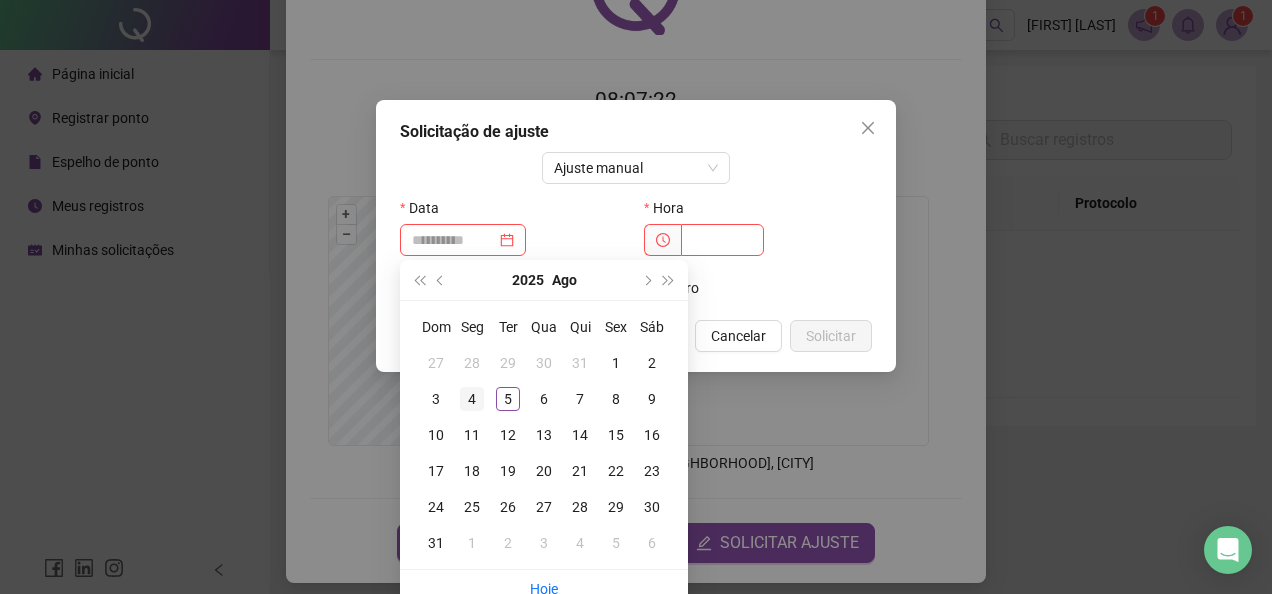 click on "4" at bounding box center (472, 399) 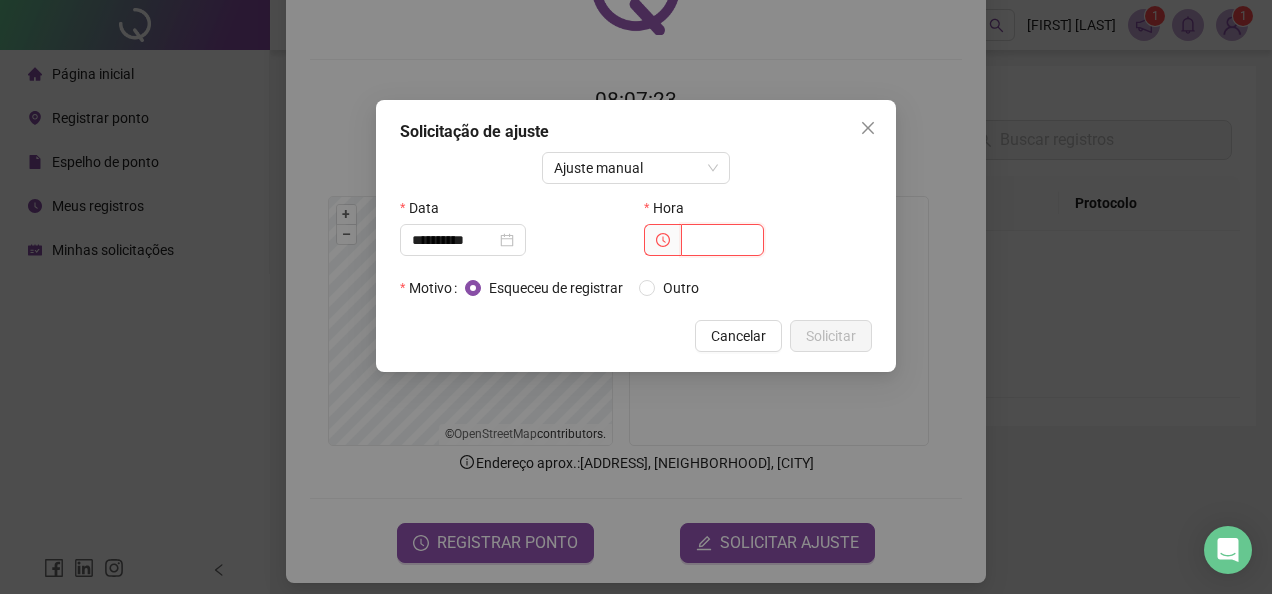 click at bounding box center [722, 240] 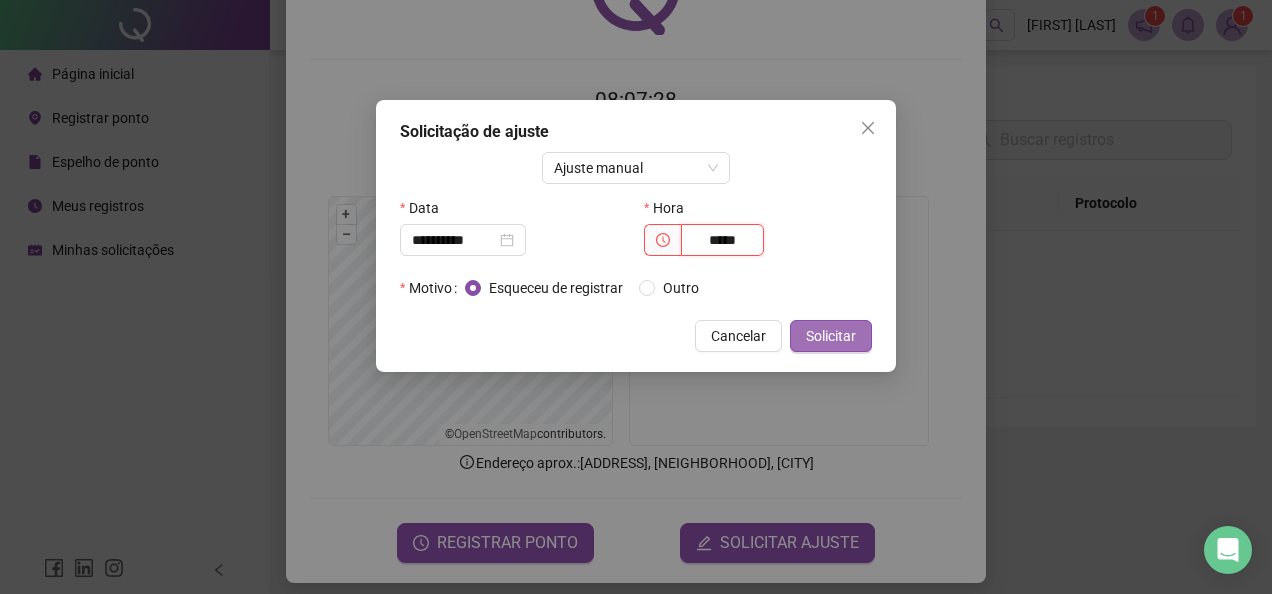 type on "*****" 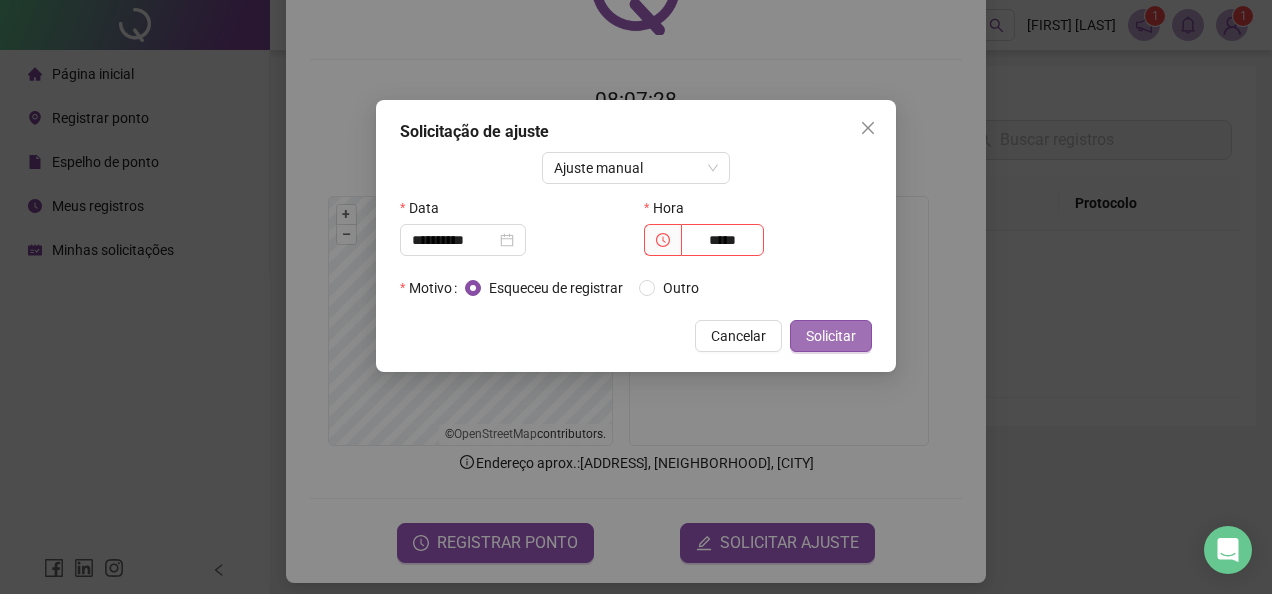 click on "Solicitar" at bounding box center (831, 336) 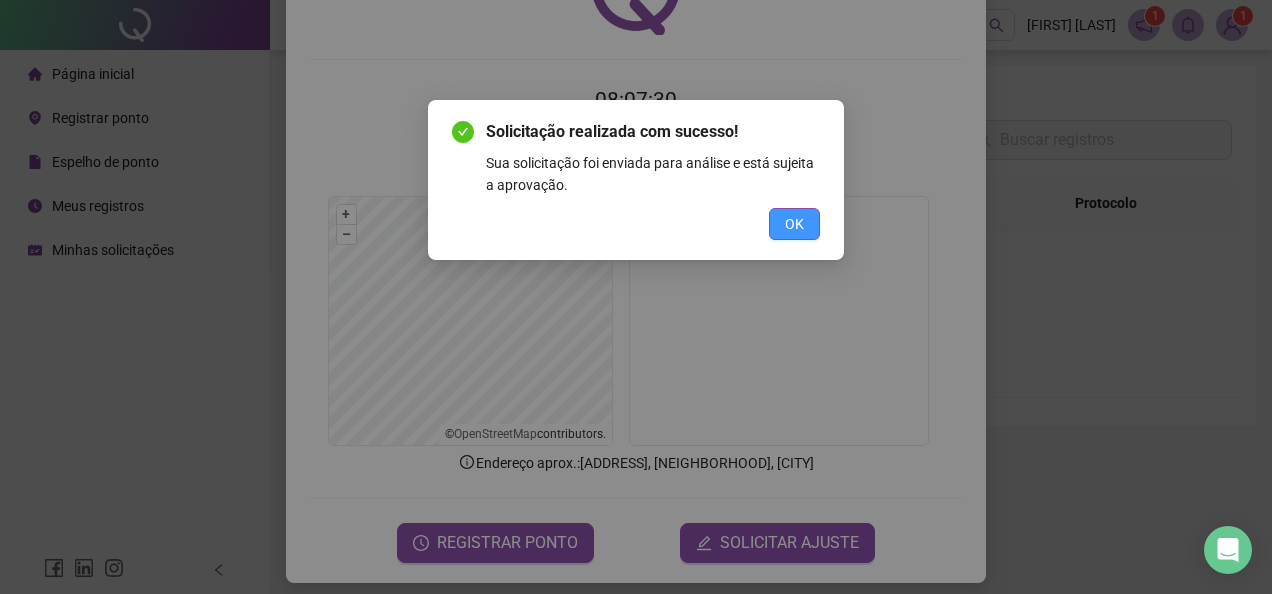 click on "OK" at bounding box center [794, 224] 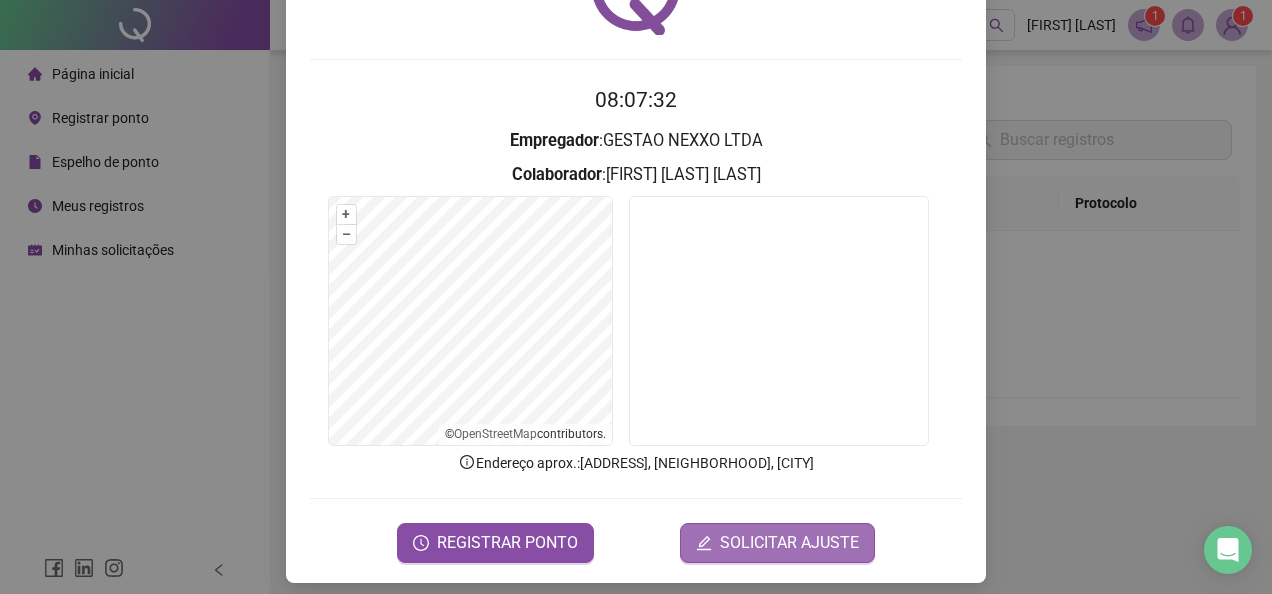 click on "SOLICITAR AJUSTE" at bounding box center (789, 543) 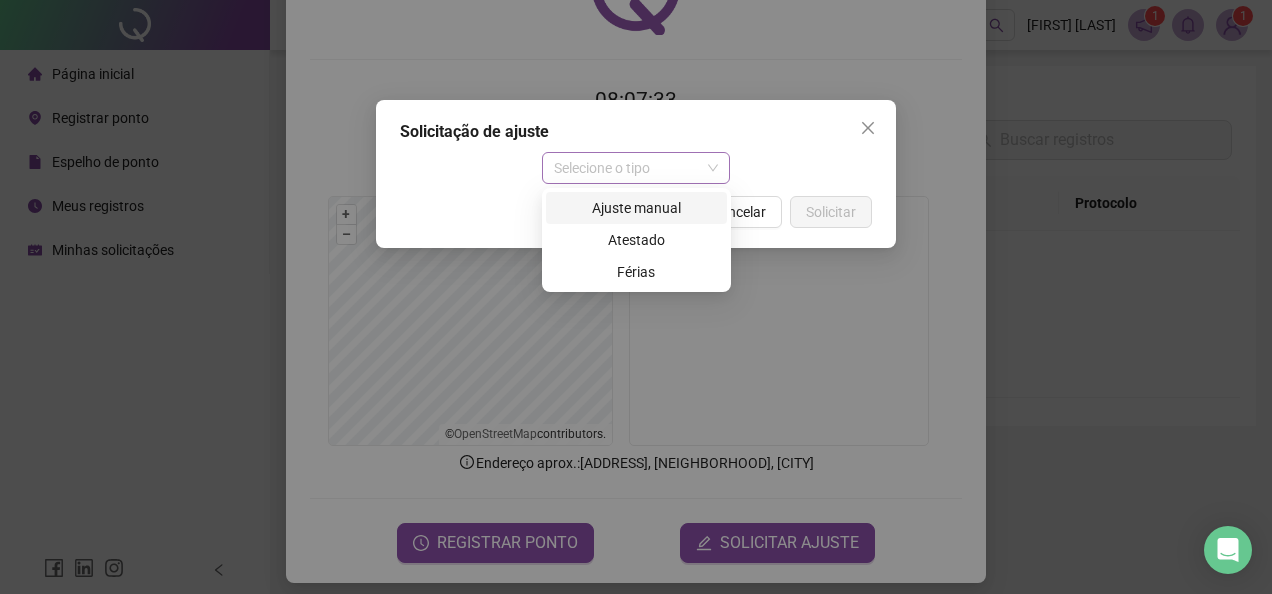 click on "Selecione o tipo" at bounding box center [636, 168] 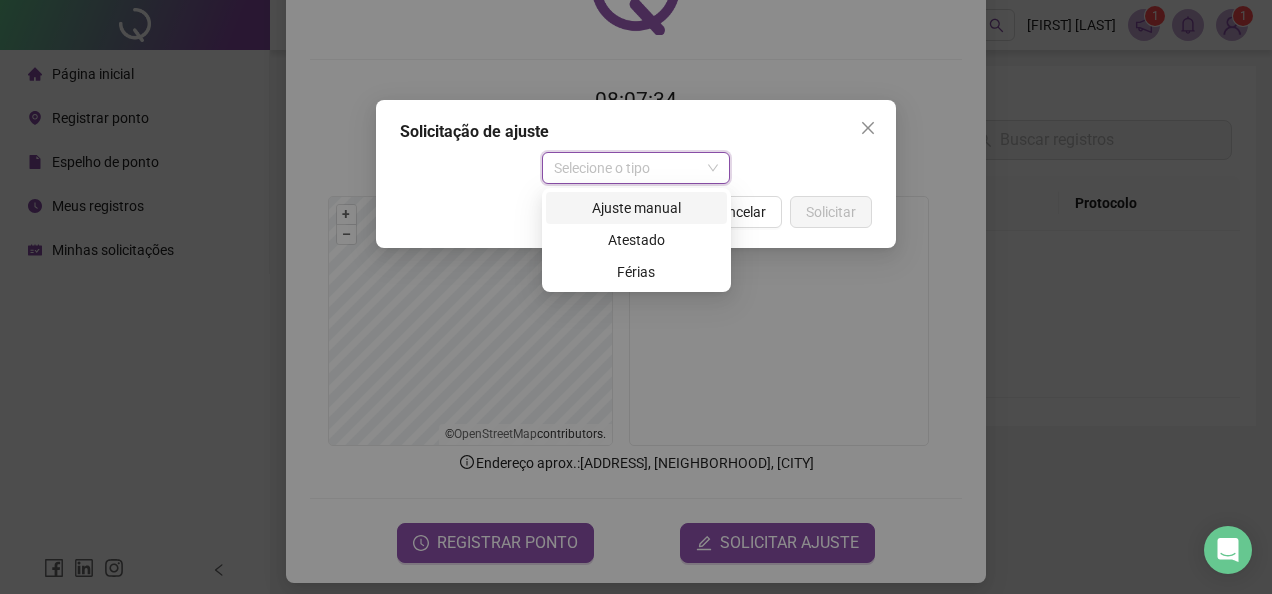 click on "Ajuste manual" at bounding box center (636, 208) 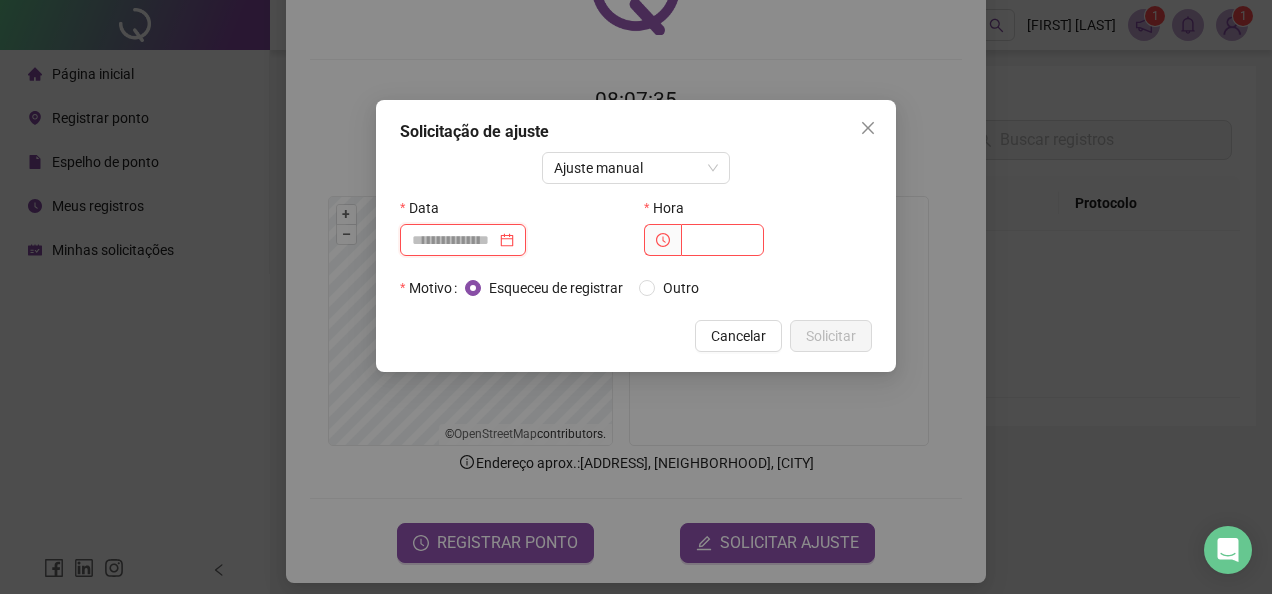 click at bounding box center (454, 240) 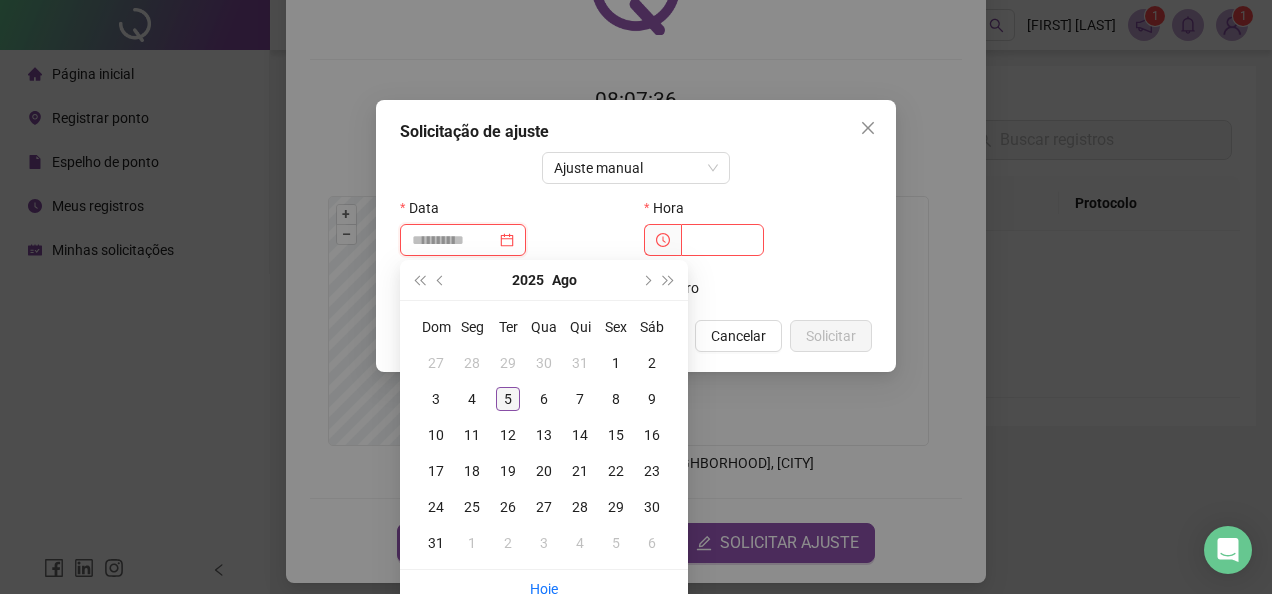 type on "**********" 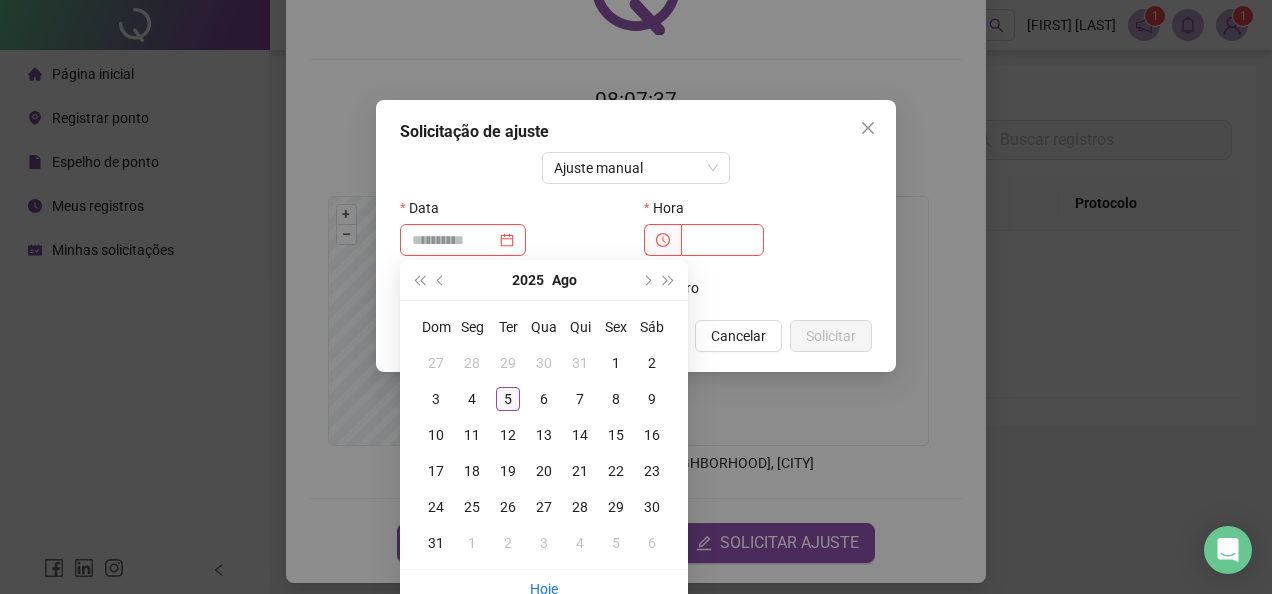 click on "5" at bounding box center (508, 399) 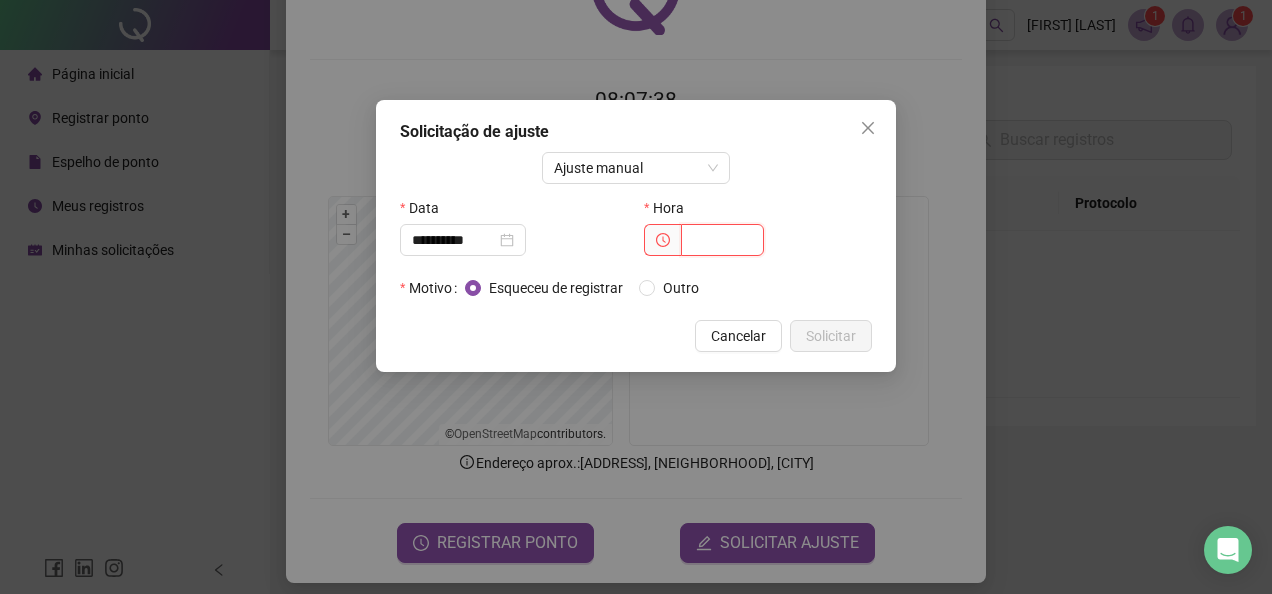 click at bounding box center [722, 240] 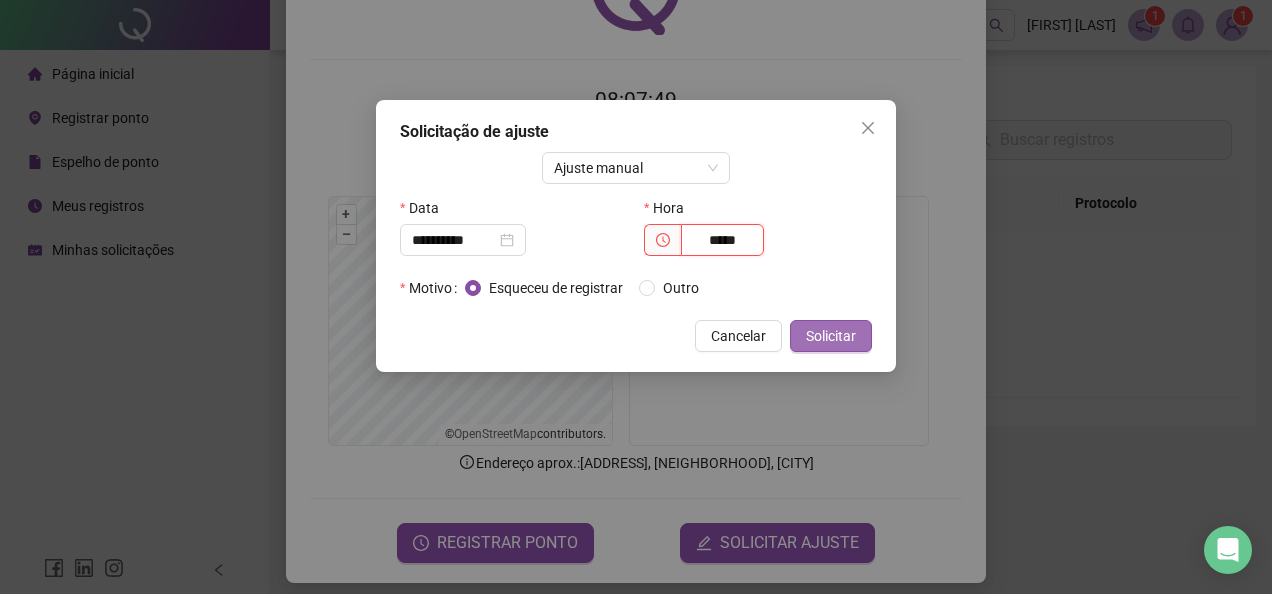 type on "*****" 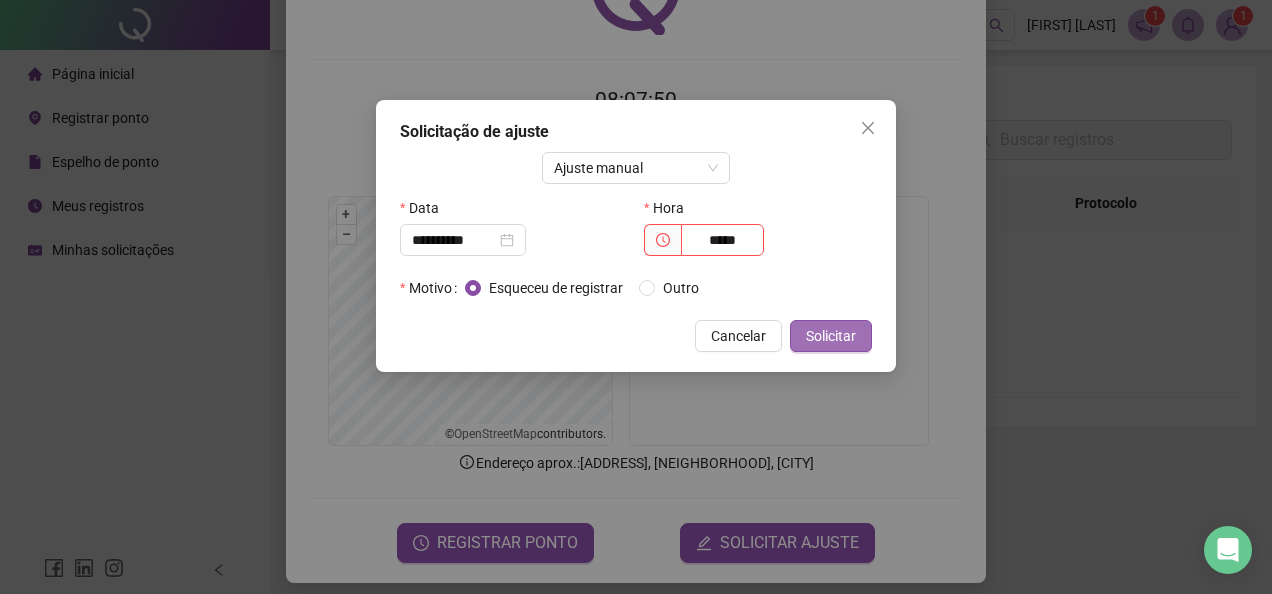 click on "Solicitar" at bounding box center [831, 336] 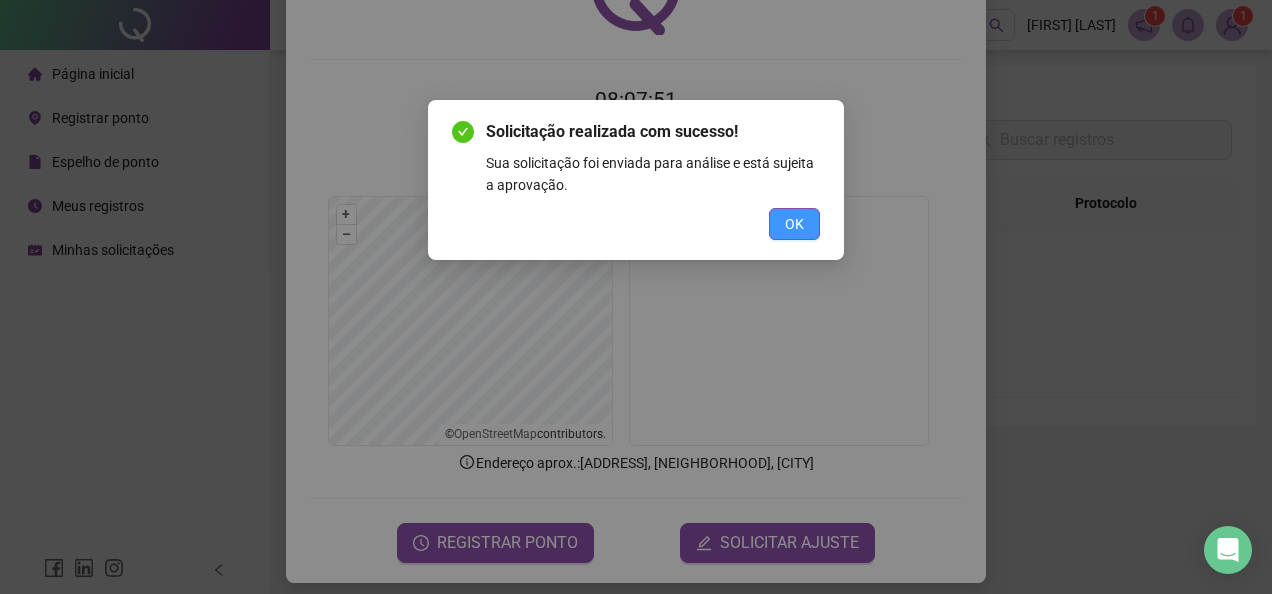 click on "OK" at bounding box center [794, 224] 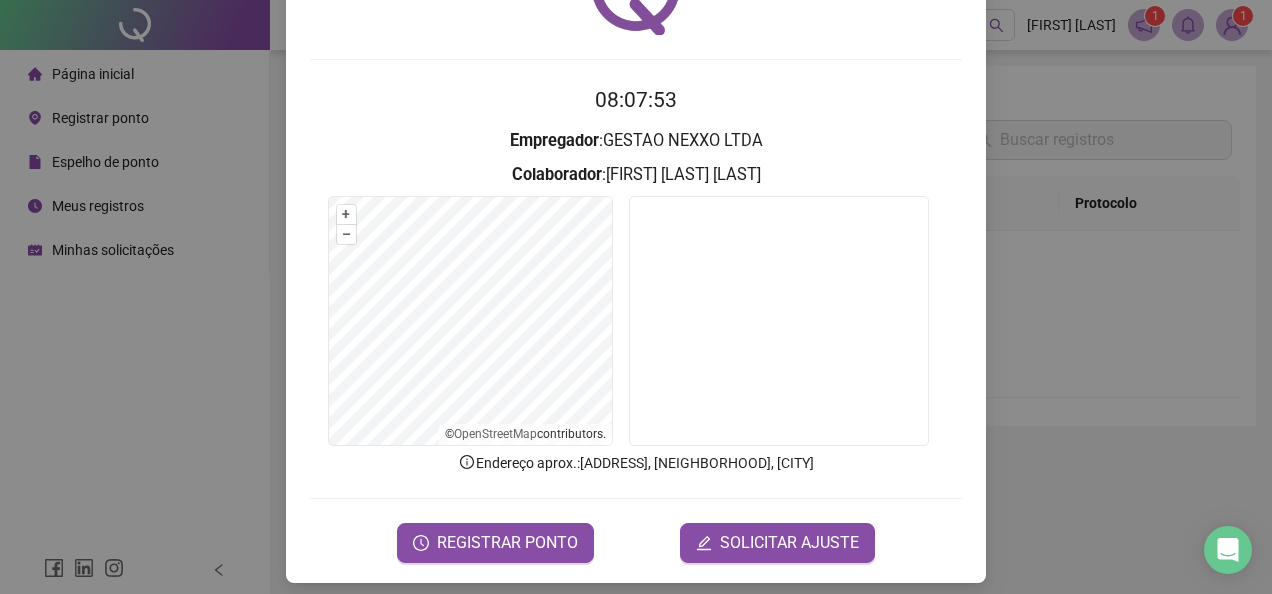 click on "Registro de ponto web 08:07:53 Empregador :  GESTAO NEXXO LTDA Colaborador :  MARIA CECÍLIA SILVA CERQUEIRA + – ⇧ › ©  OpenStreetMap  contributors. Endereço aprox. :  Avenida Luís Viana Filho, Patamares, Salvador REGISTRAR PONTO SOLICITAR AJUSTE" at bounding box center [636, 297] 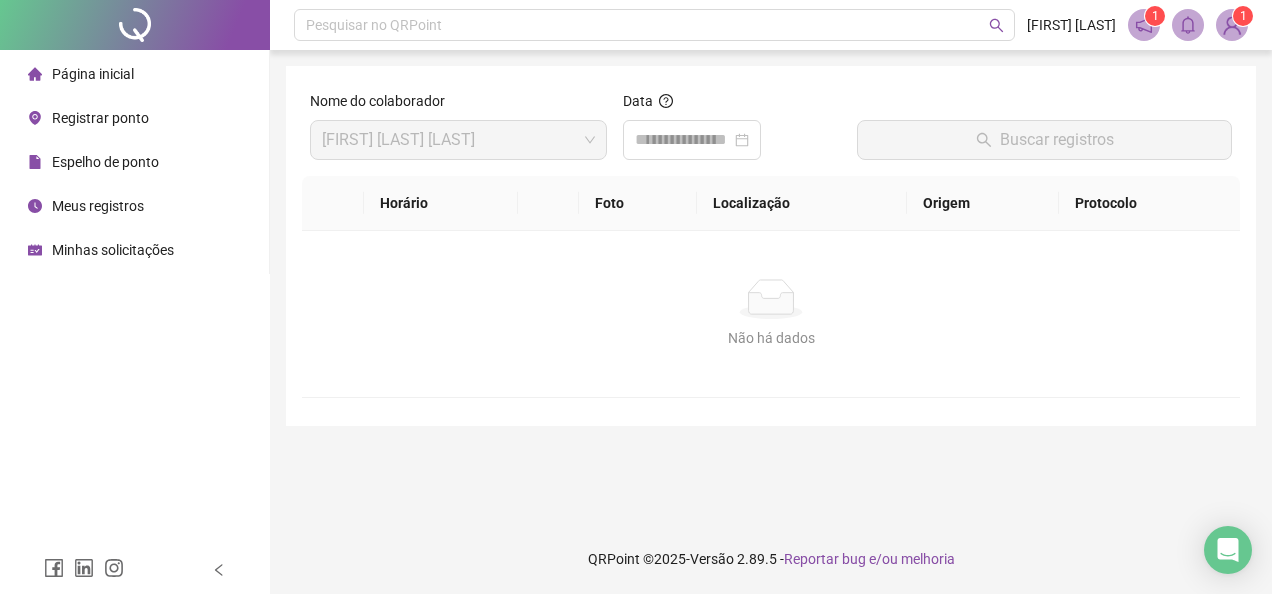click on "Espelho de ponto" at bounding box center (105, 162) 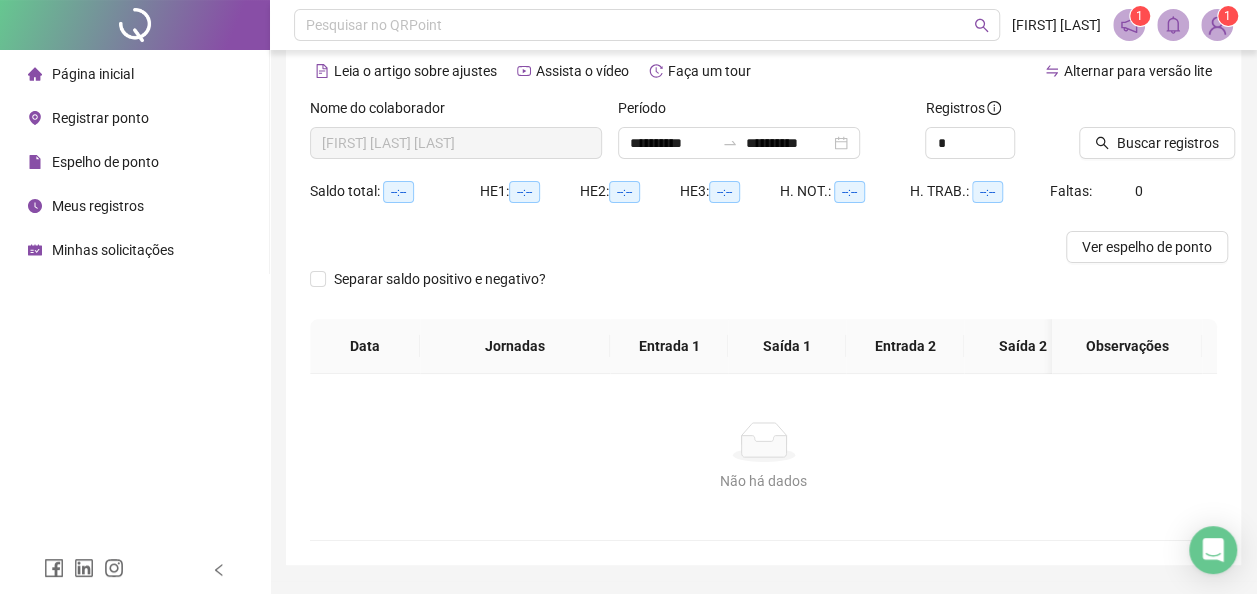 scroll, scrollTop: 88, scrollLeft: 0, axis: vertical 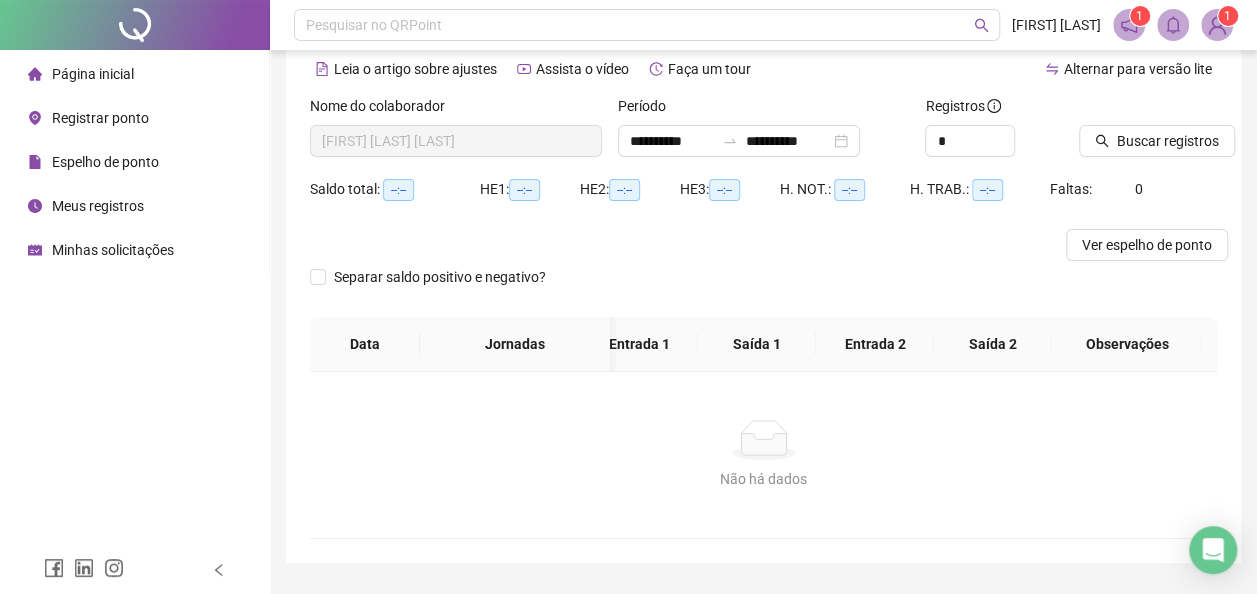 click on "Meus registros" at bounding box center (98, 206) 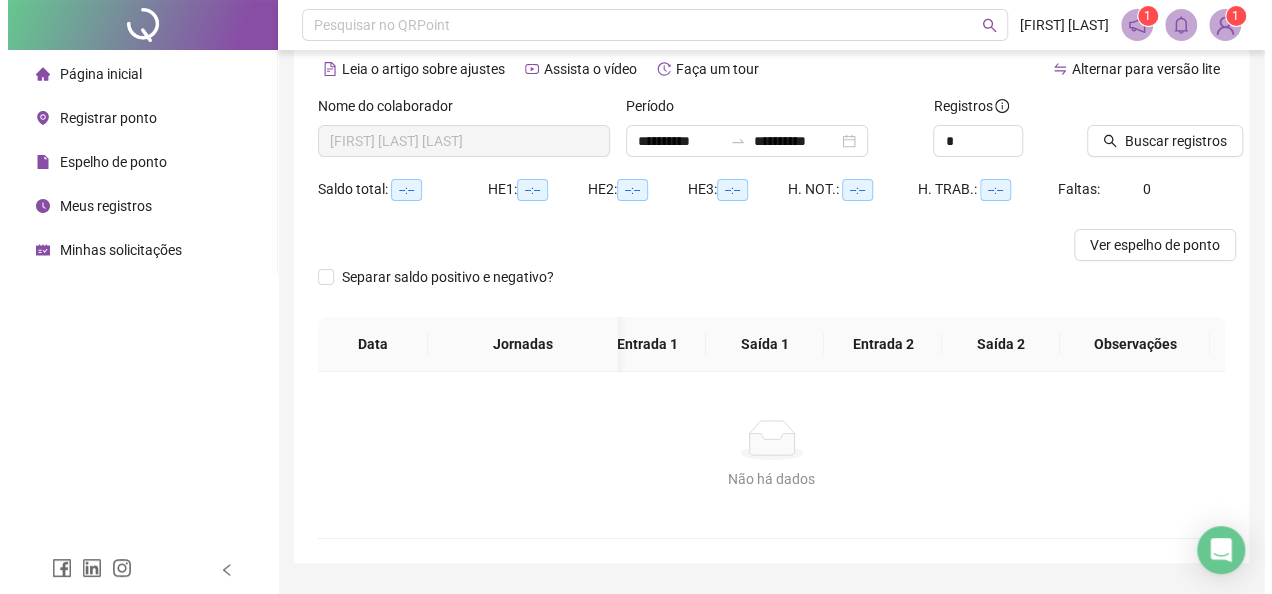 scroll, scrollTop: 0, scrollLeft: 0, axis: both 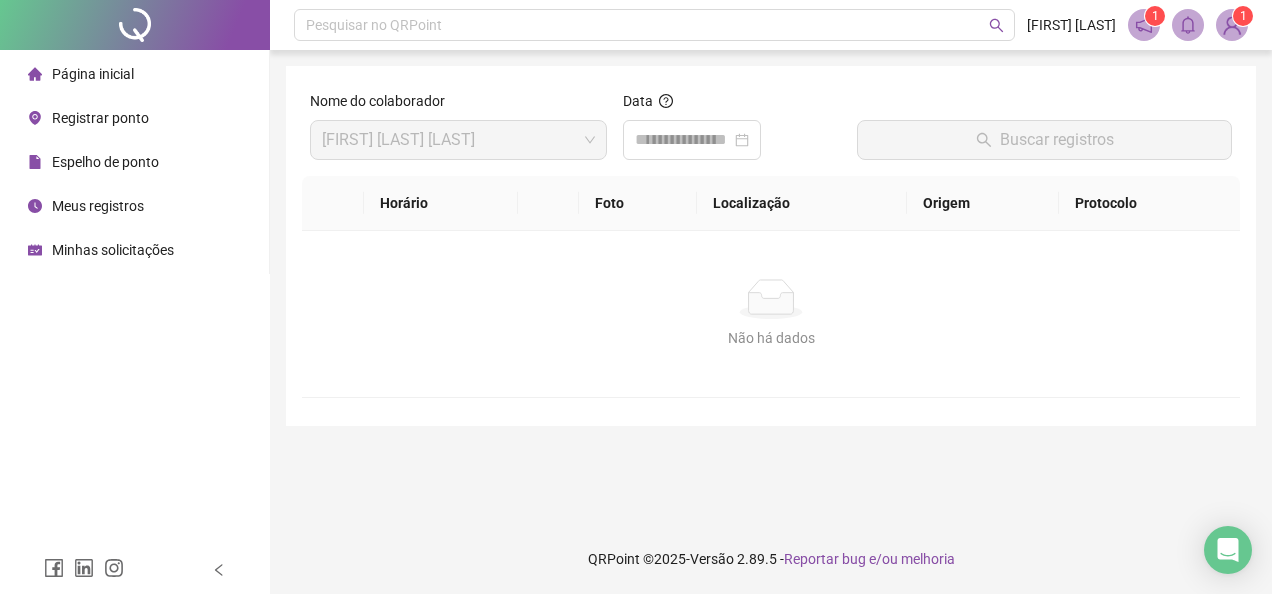 type 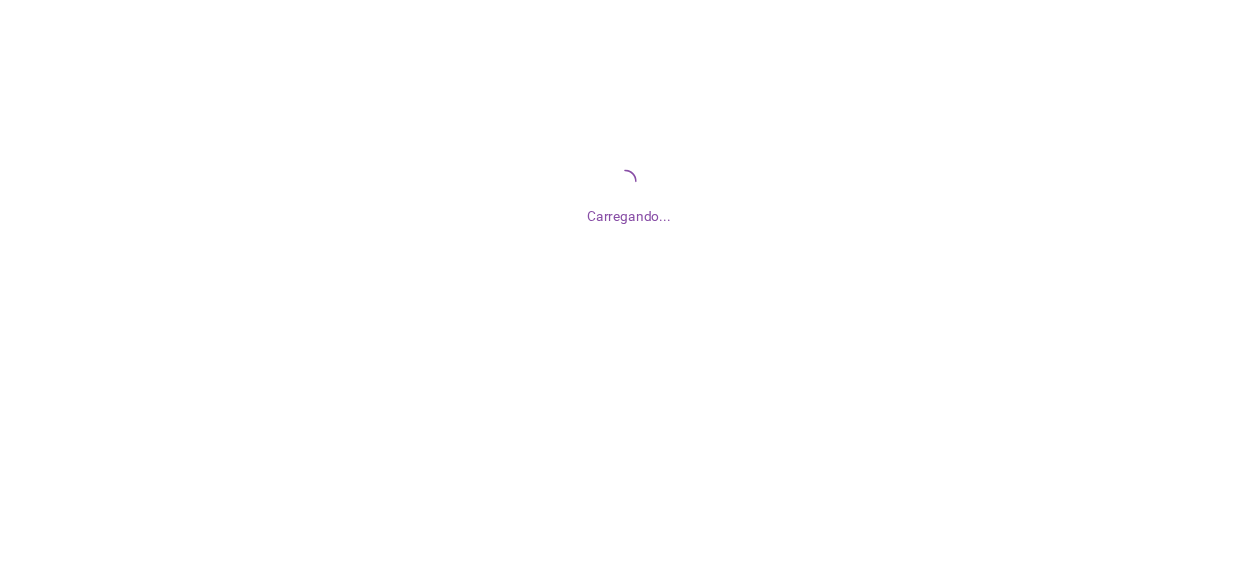 scroll, scrollTop: 0, scrollLeft: 0, axis: both 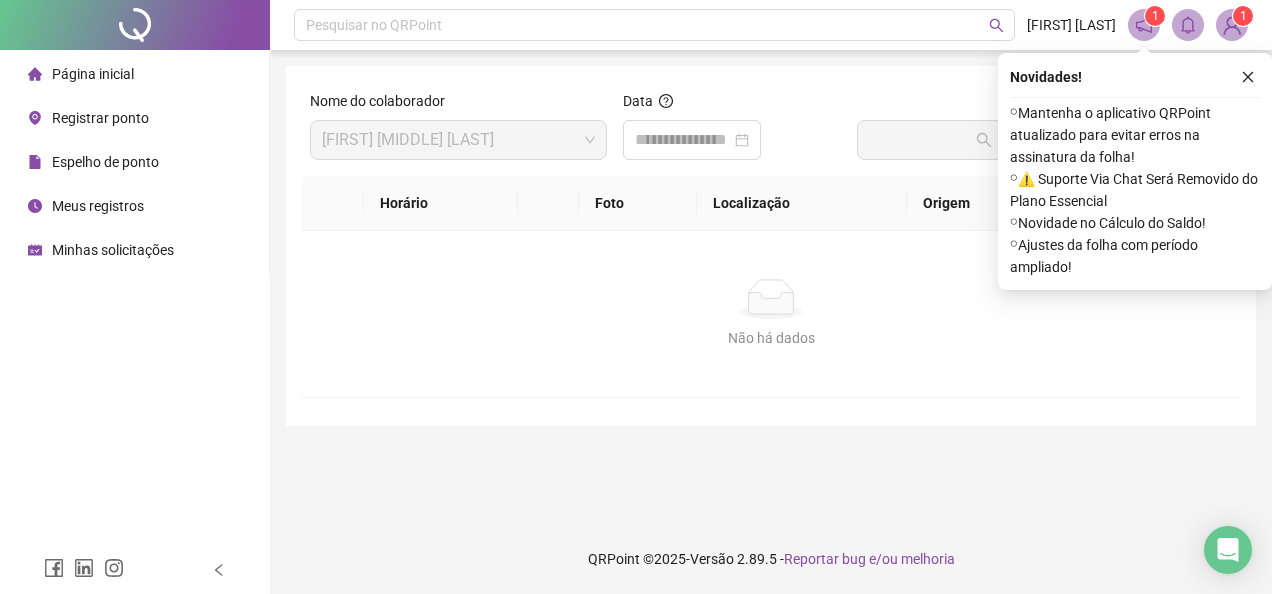 click on "Meus registros" at bounding box center (98, 206) 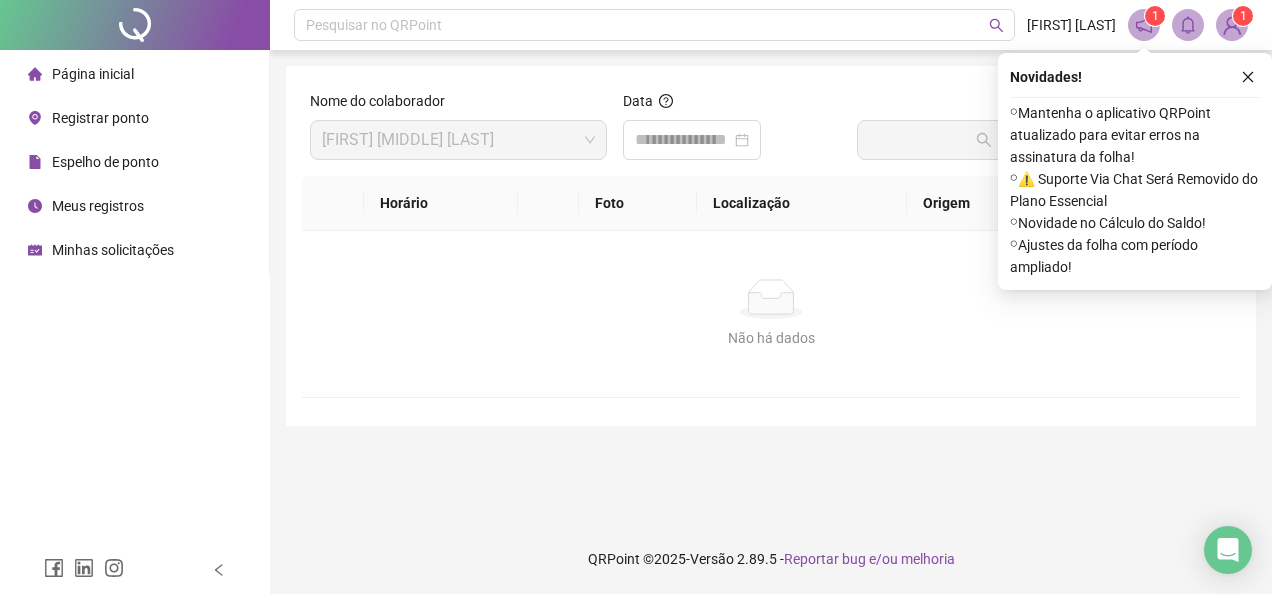 click on "Minhas solicitações" at bounding box center (113, 250) 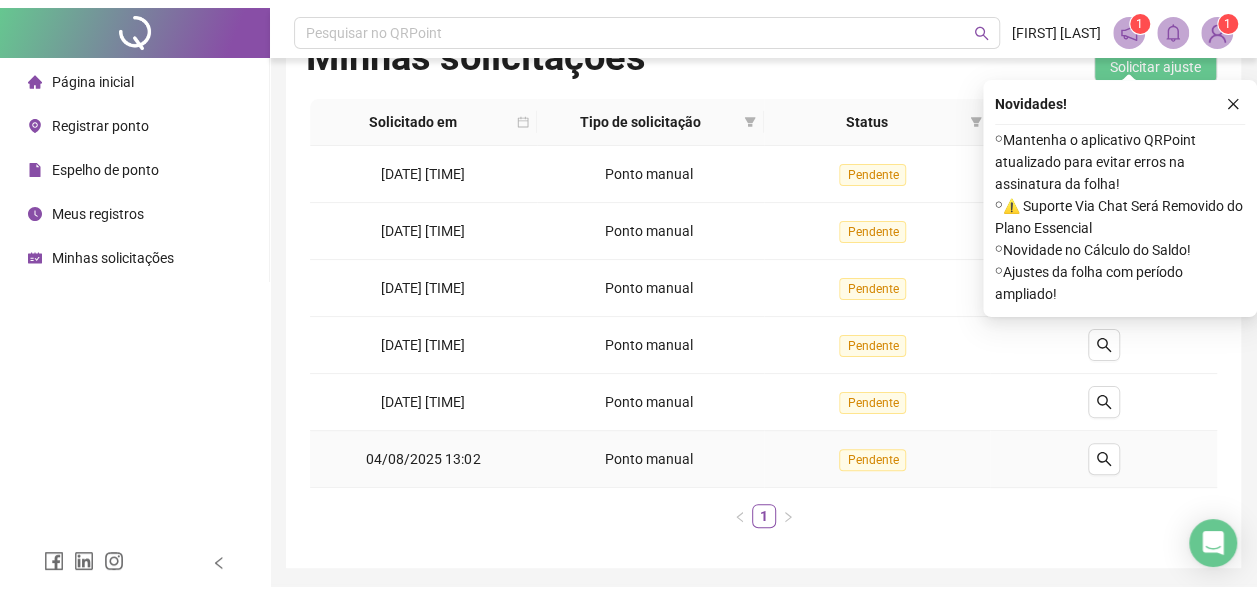 scroll, scrollTop: 0, scrollLeft: 0, axis: both 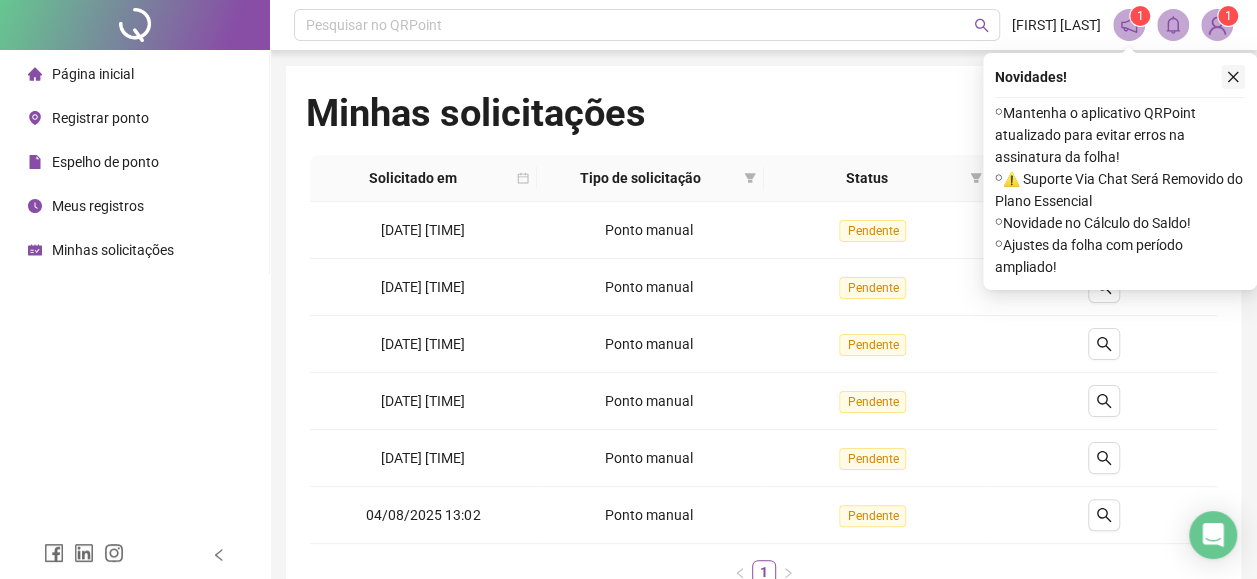 click at bounding box center (1233, 77) 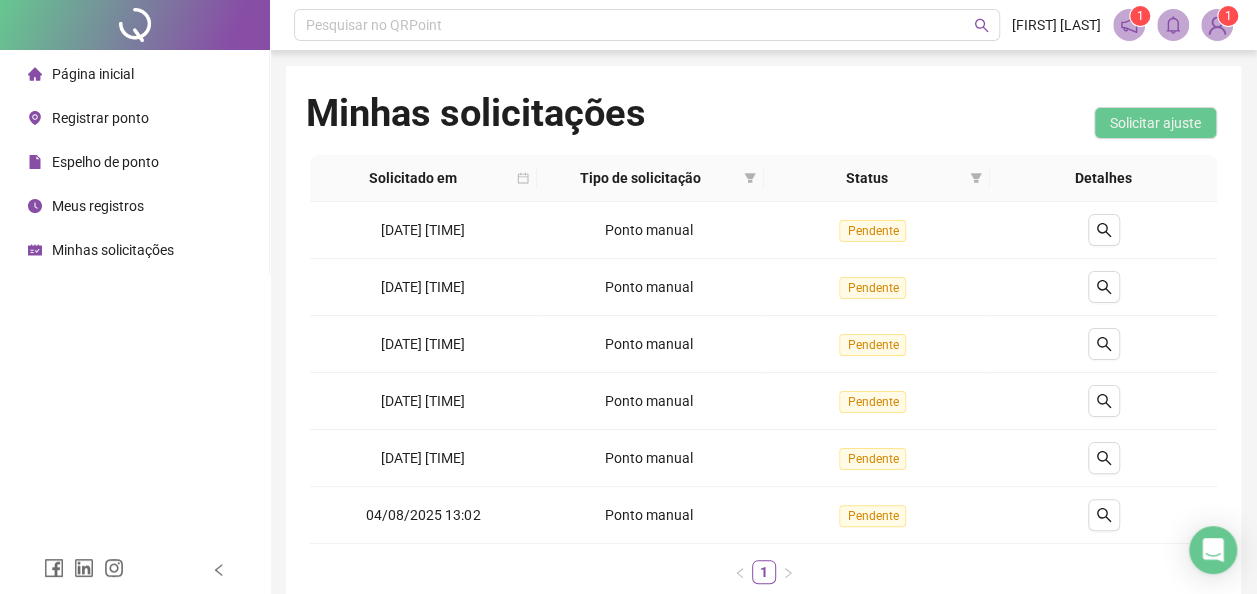 click on "1" at bounding box center (1228, 16) 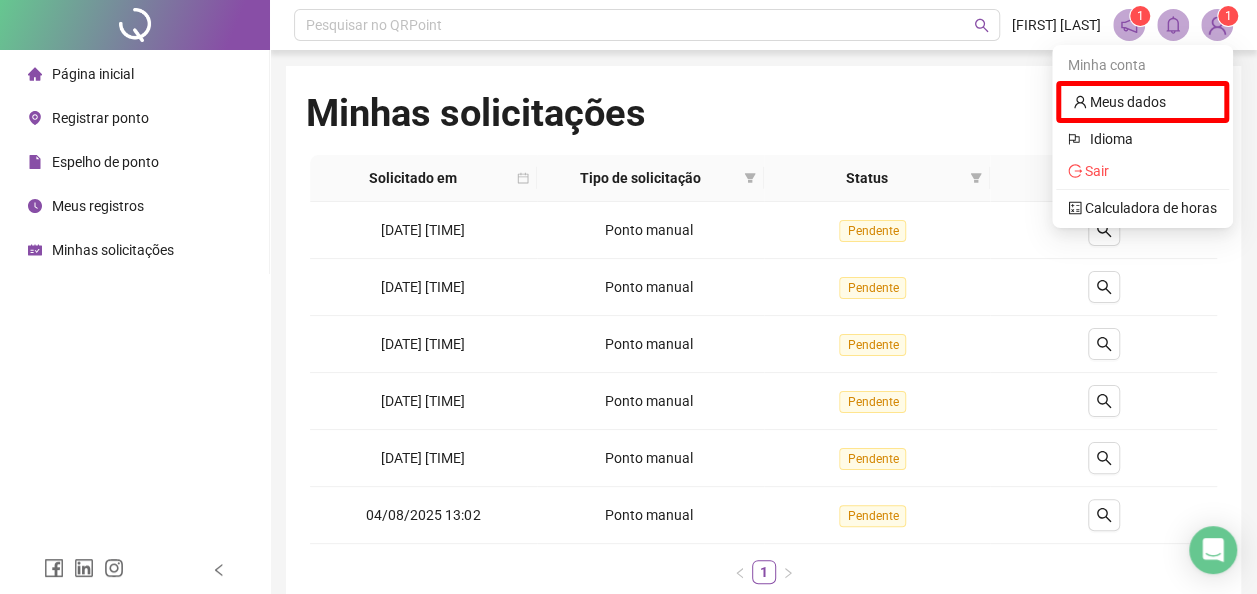 click at bounding box center (1217, 25) 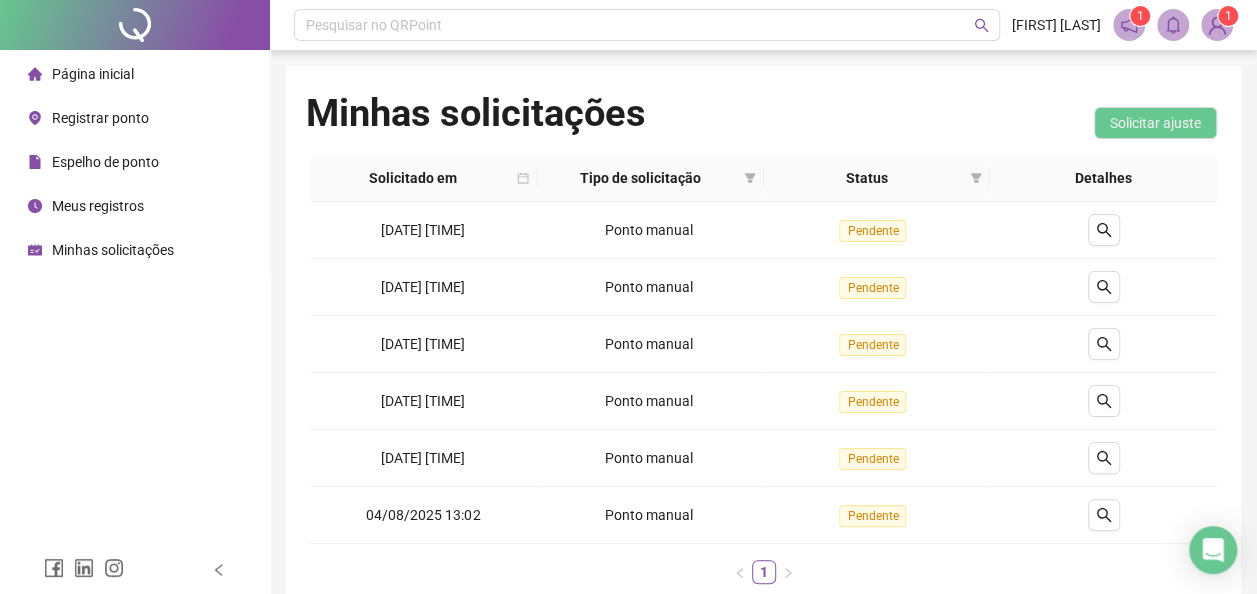 click 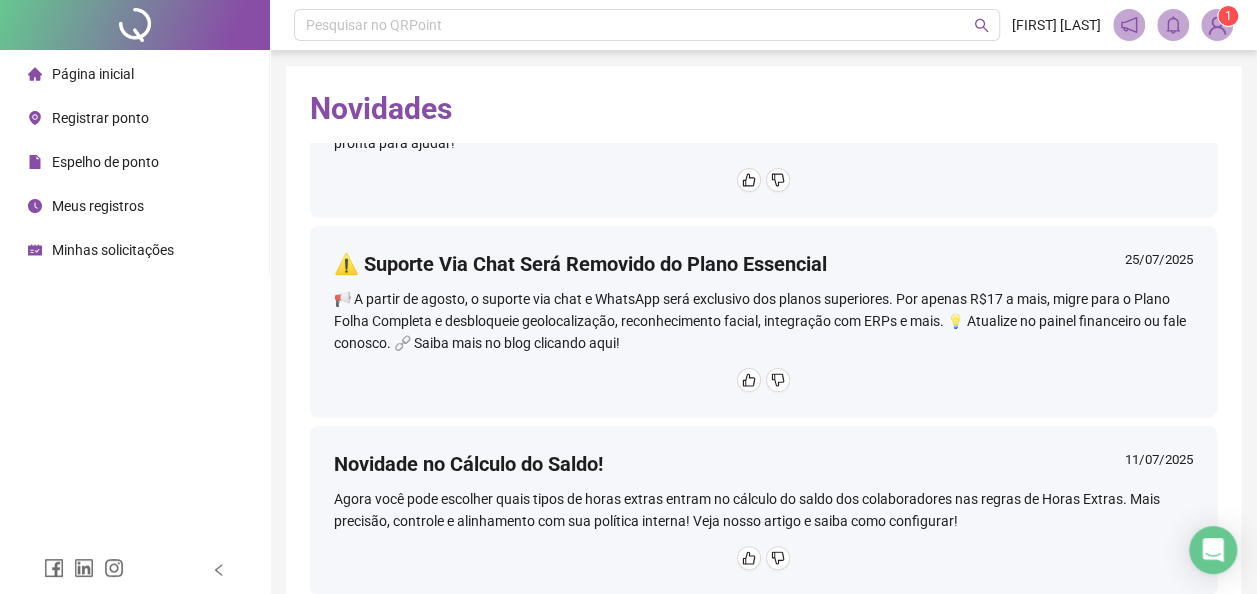 scroll, scrollTop: 192, scrollLeft: 0, axis: vertical 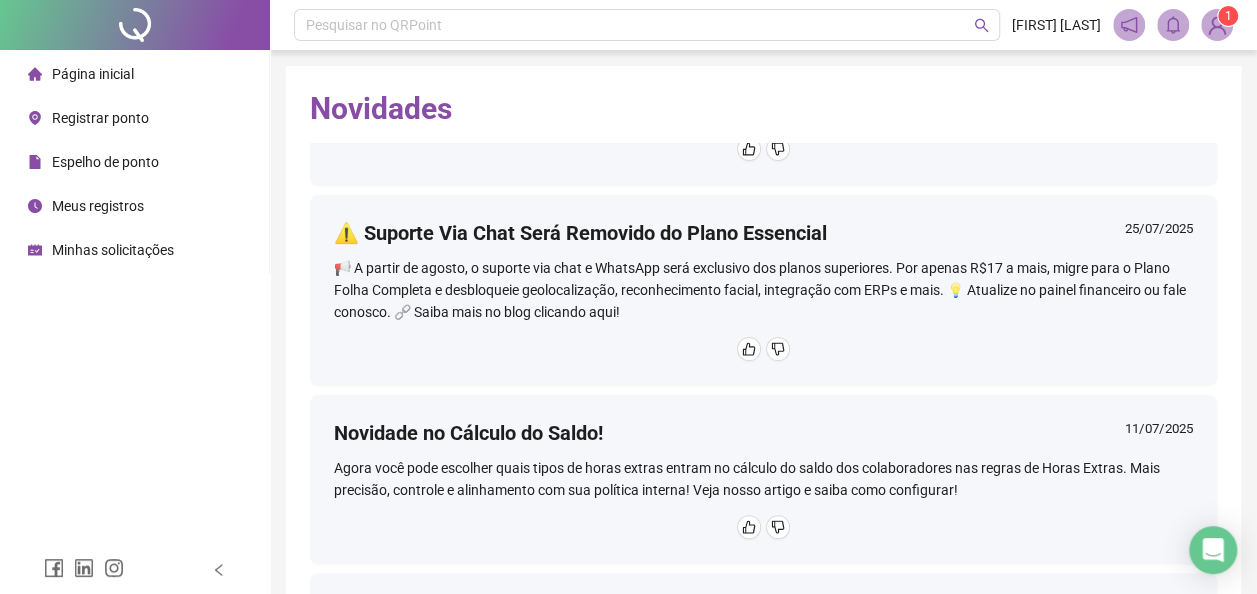 click on "Página inicial" at bounding box center [93, 74] 